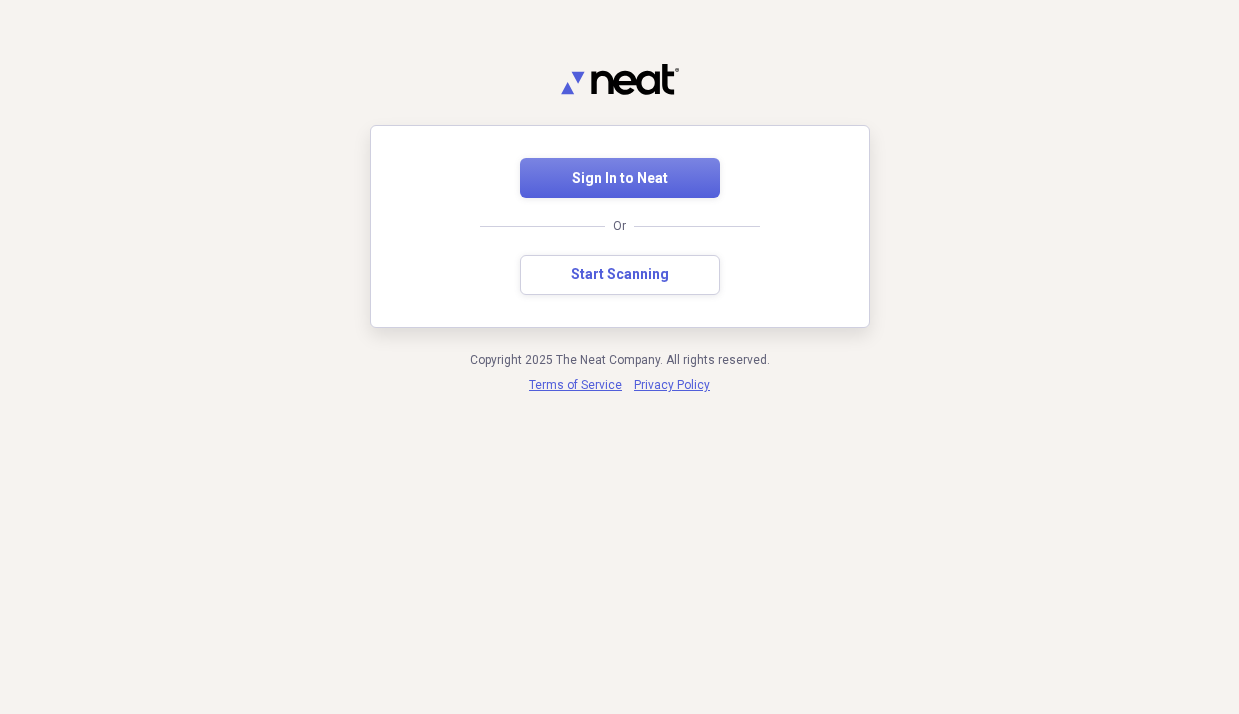 scroll, scrollTop: 0, scrollLeft: 0, axis: both 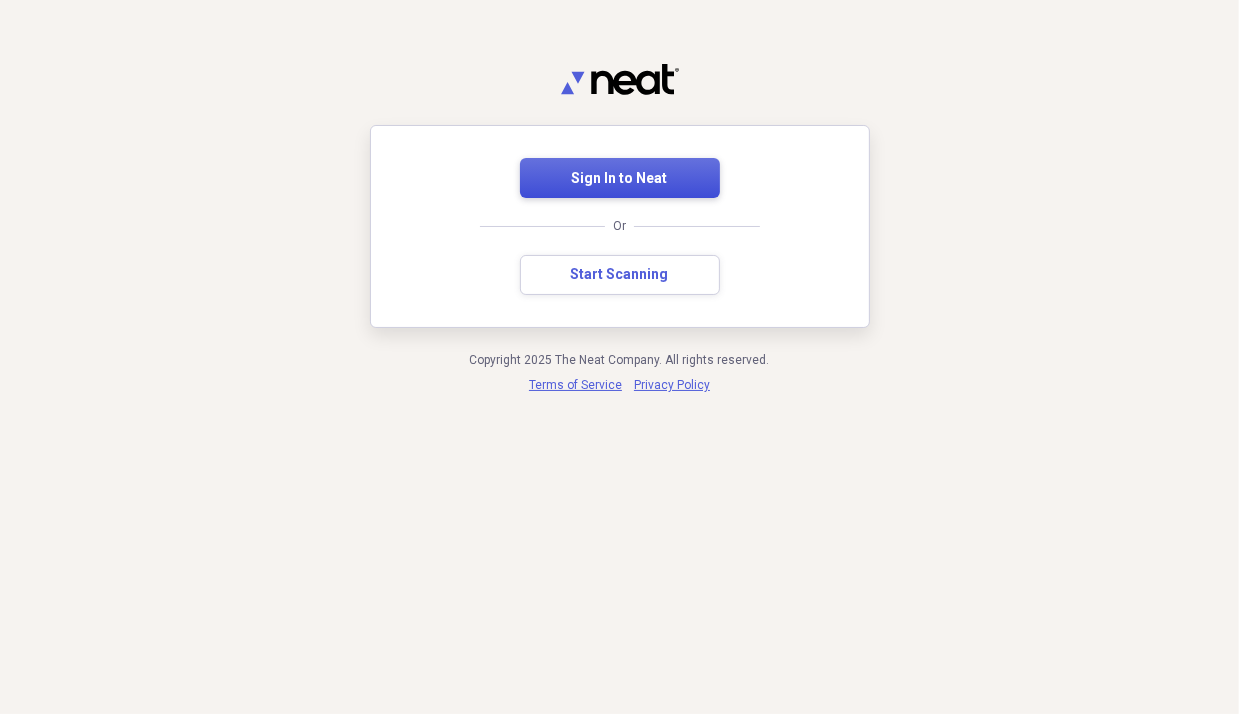 click on "Sign In to Neat" at bounding box center [620, 178] 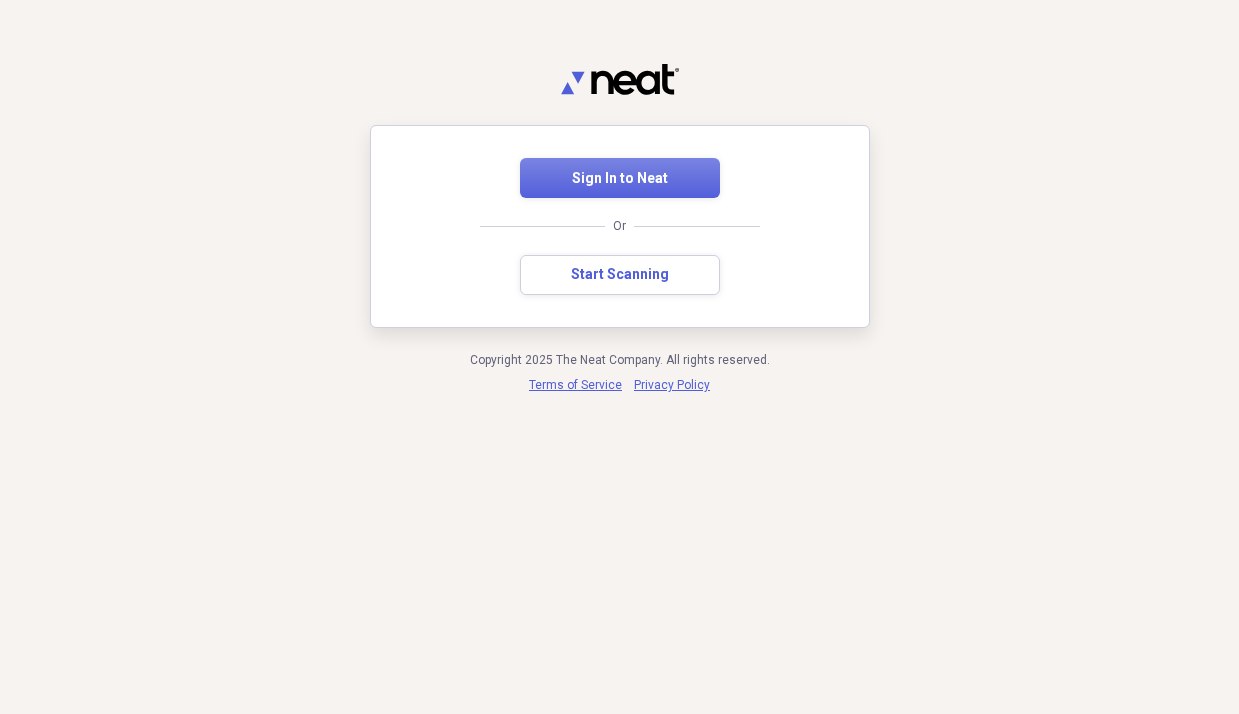 scroll, scrollTop: 0, scrollLeft: 0, axis: both 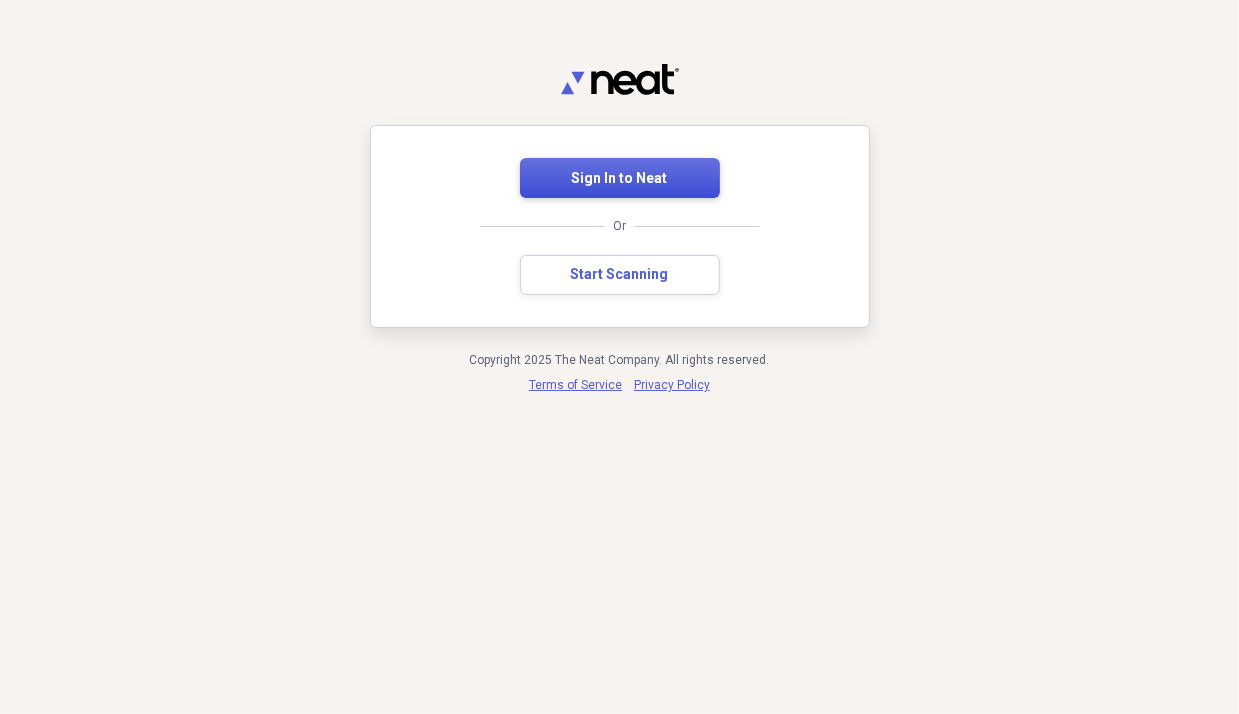 click on "Sign In to Neat" at bounding box center [620, 178] 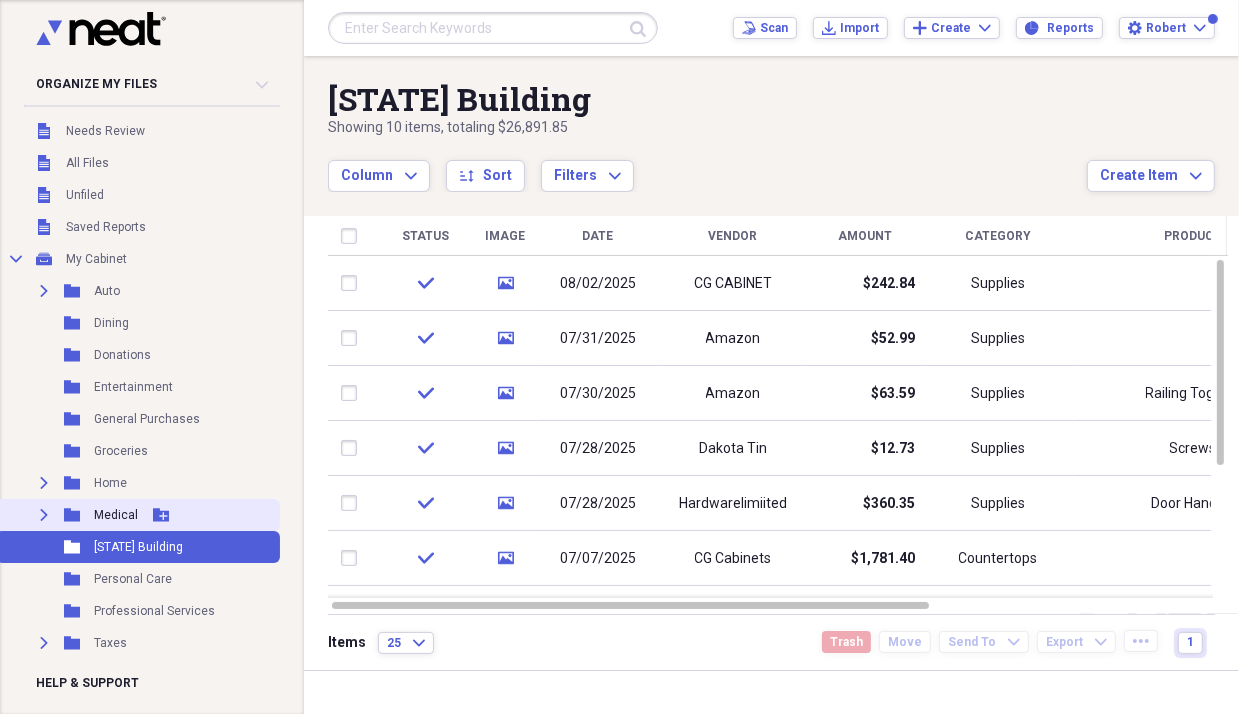 click 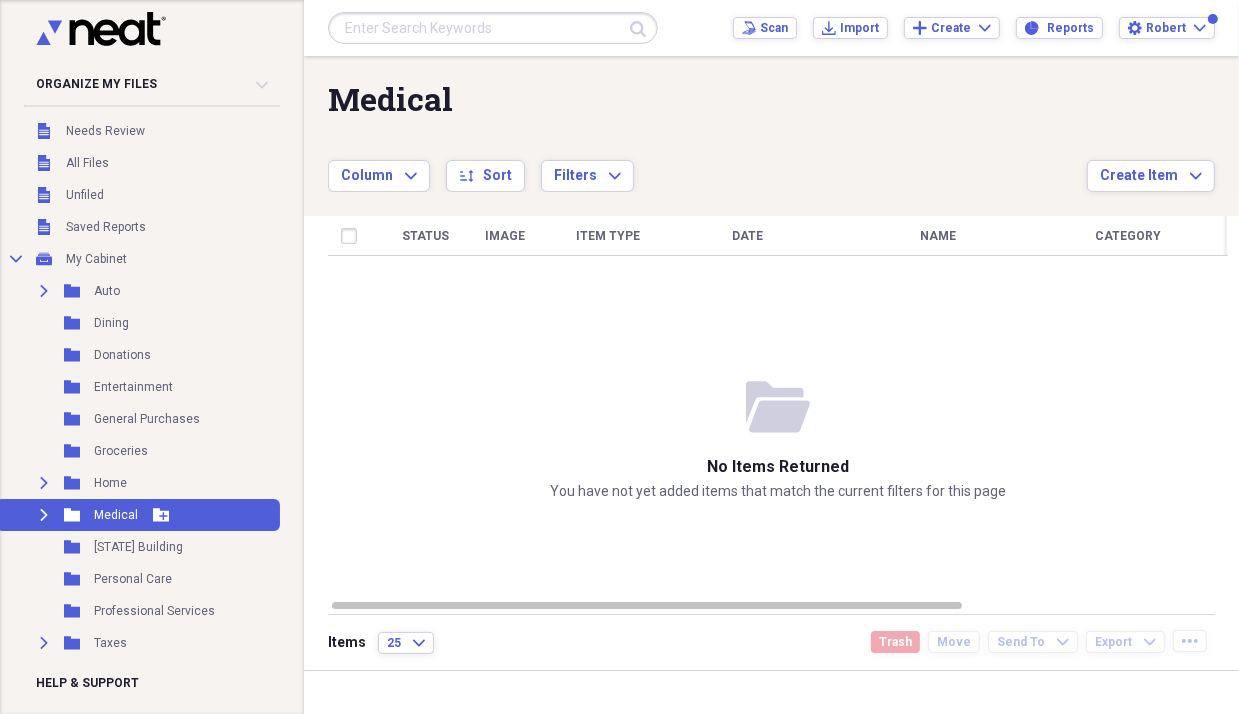 click on "Expand" 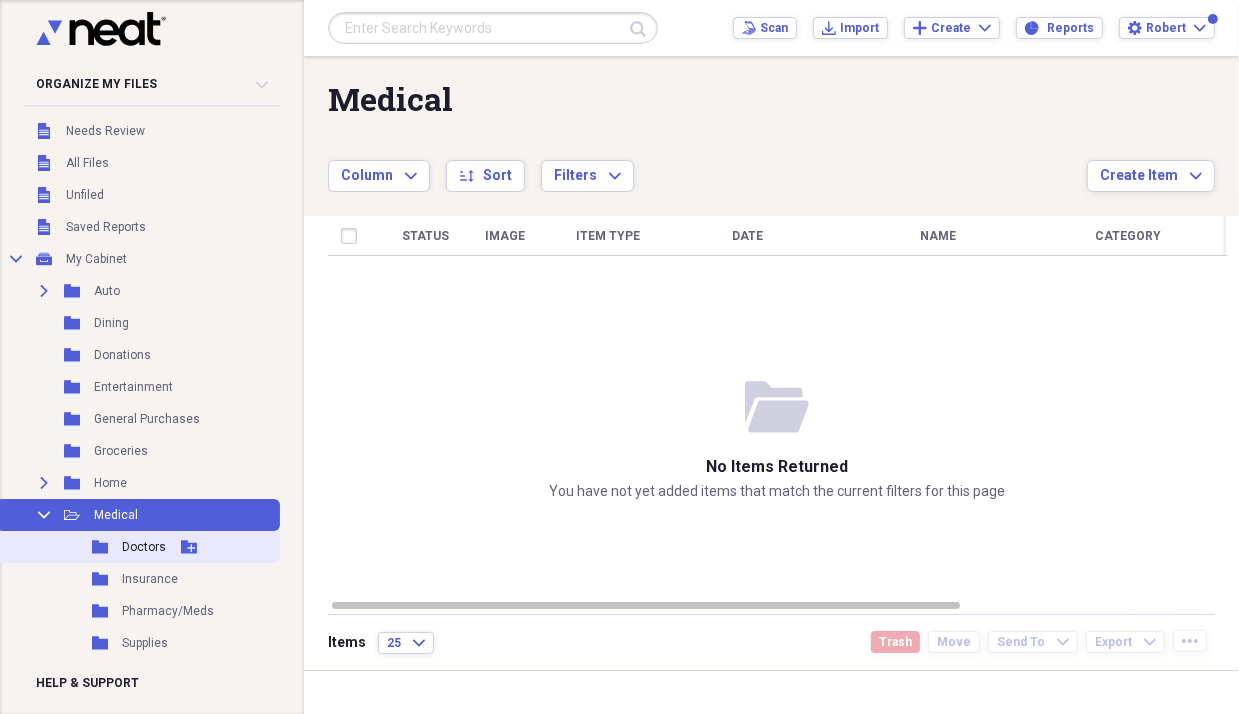 click on "Folder Doctors Add Folder" at bounding box center [138, 547] 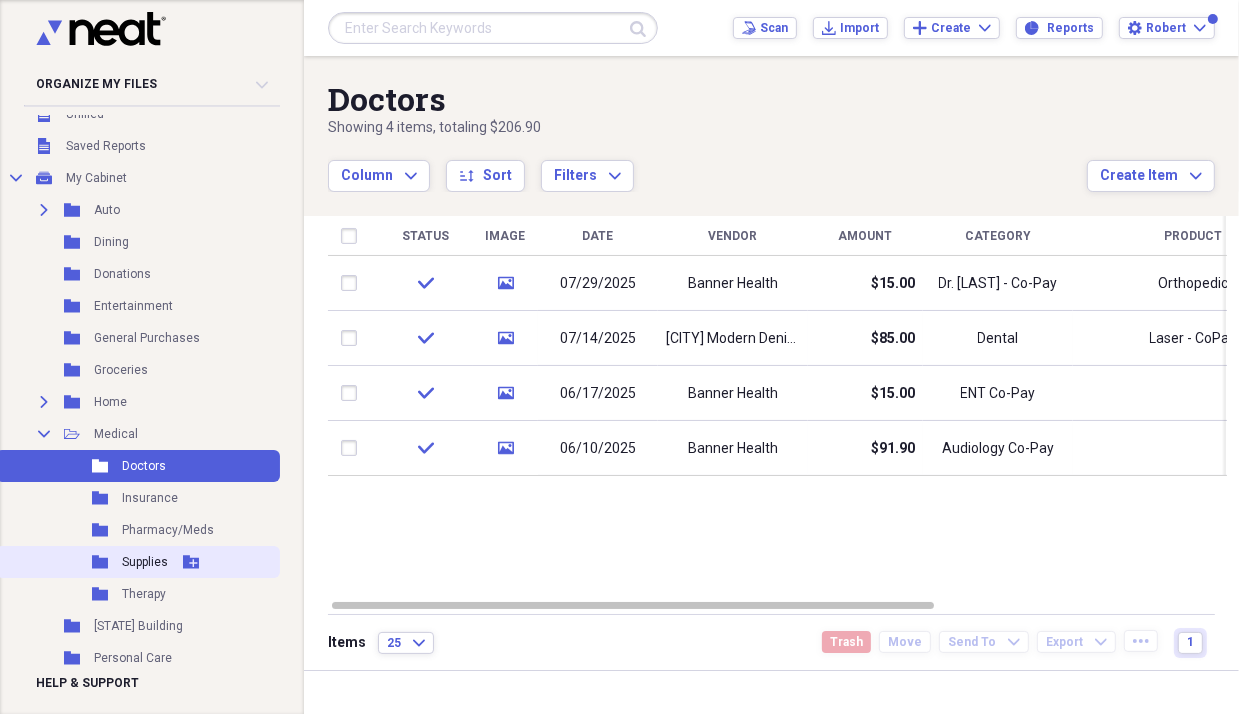 scroll, scrollTop: 200, scrollLeft: 0, axis: vertical 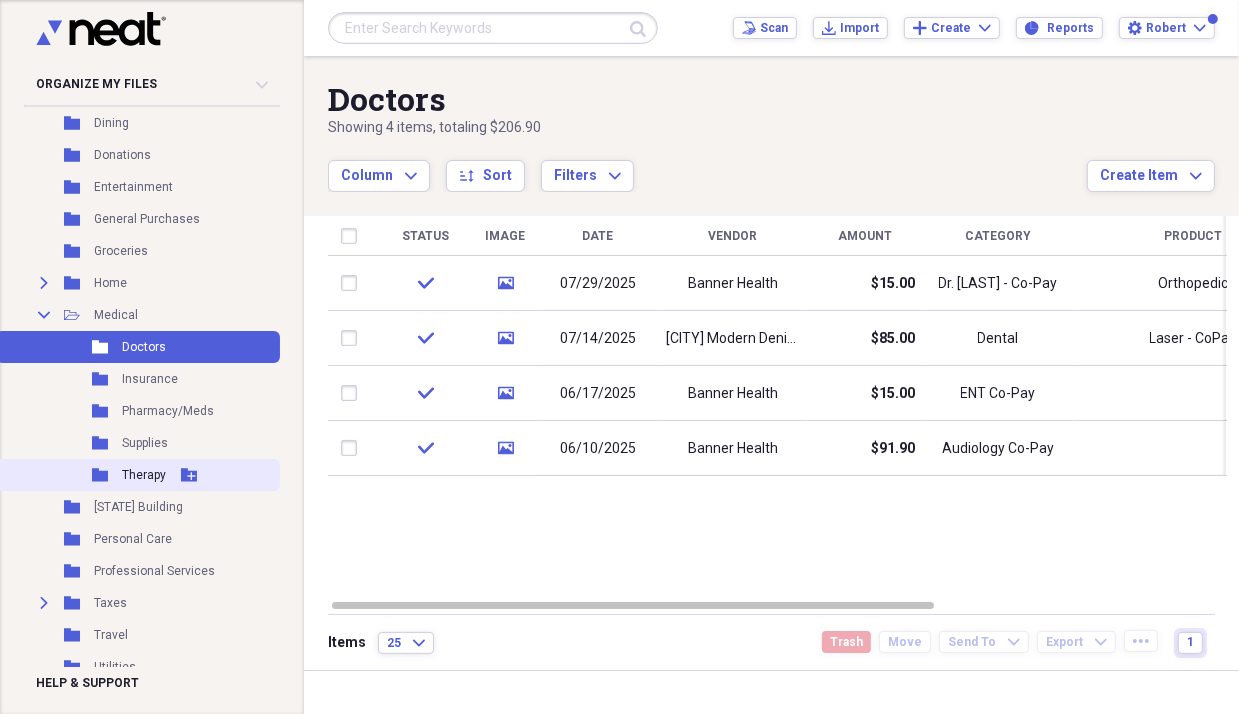 click 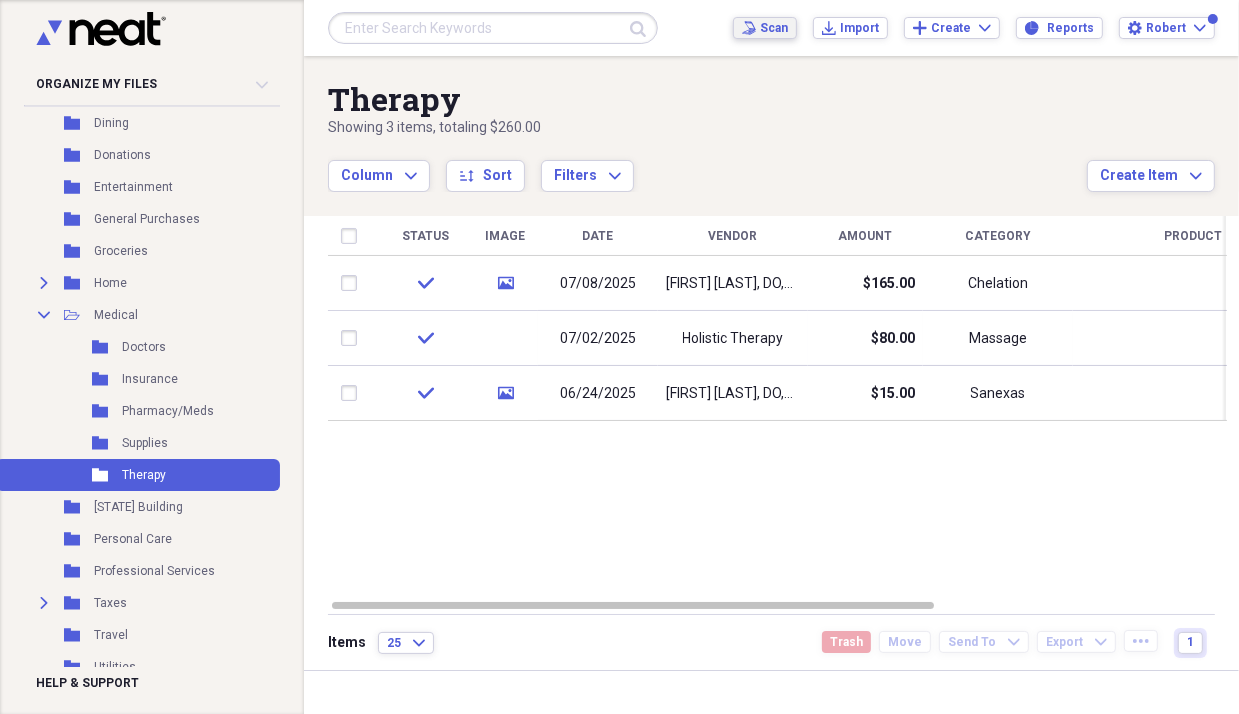 click on "Scan" at bounding box center (774, 28) 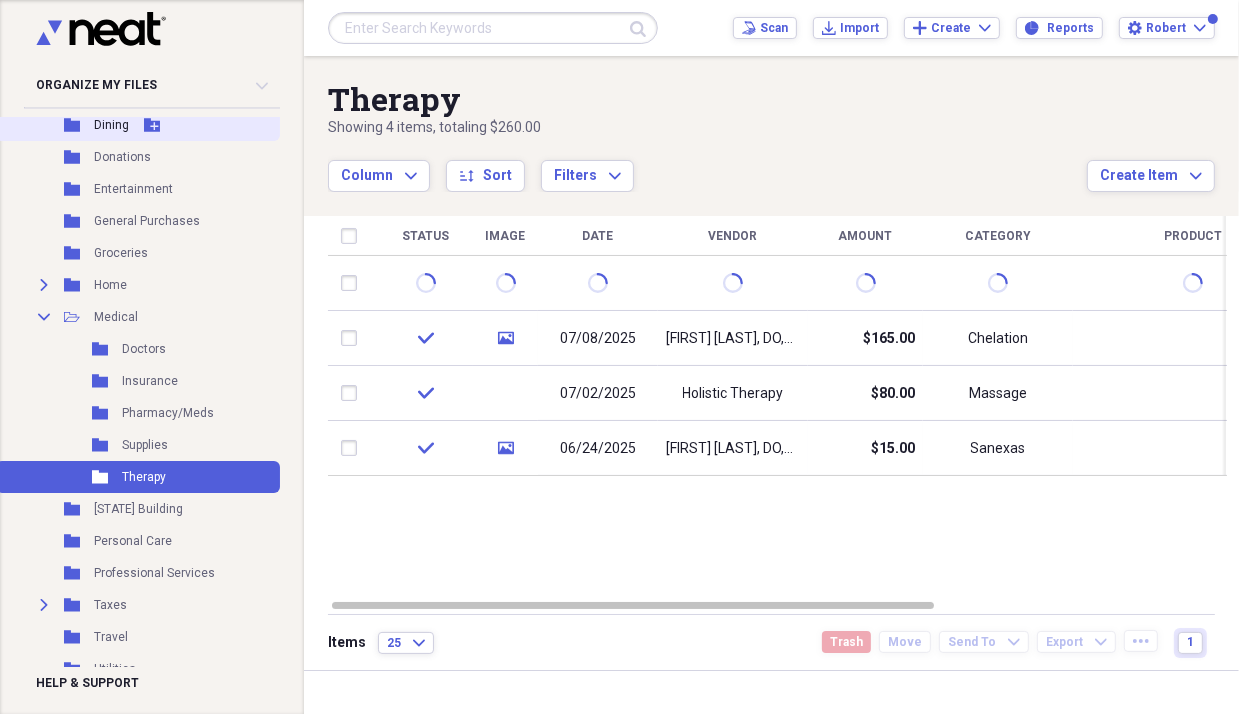 click on "Dining" at bounding box center [111, 125] 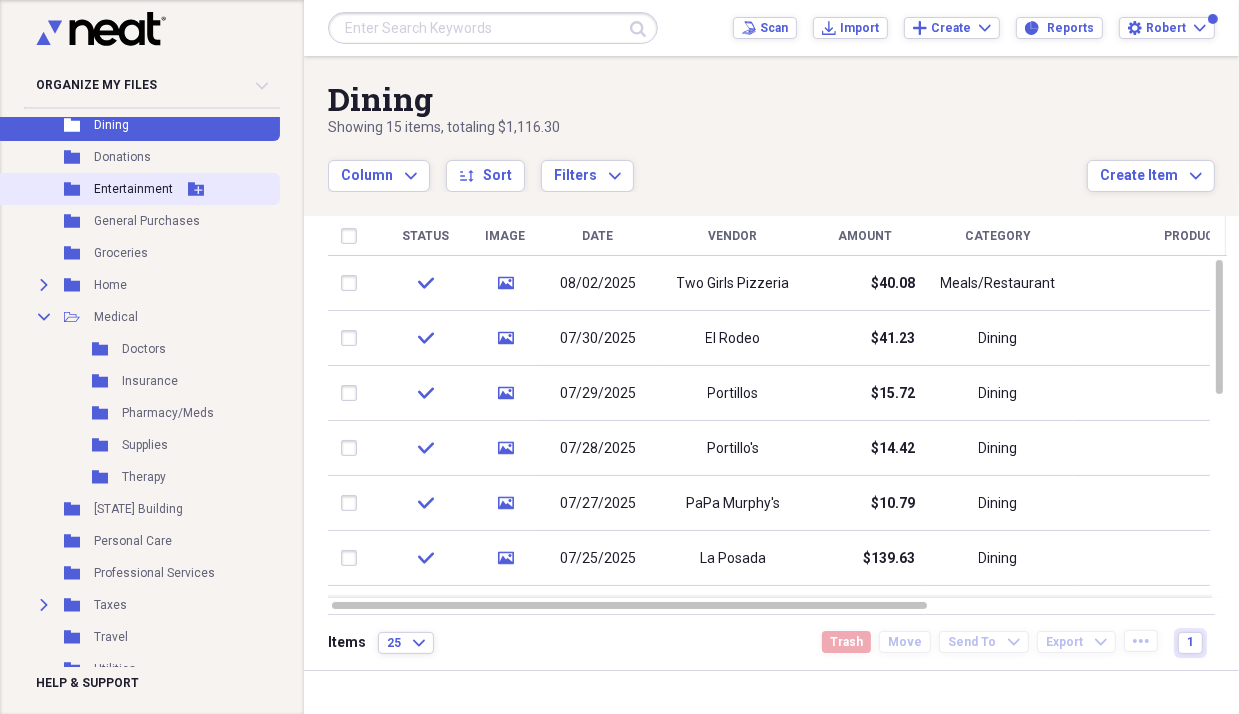 scroll, scrollTop: 0, scrollLeft: 0, axis: both 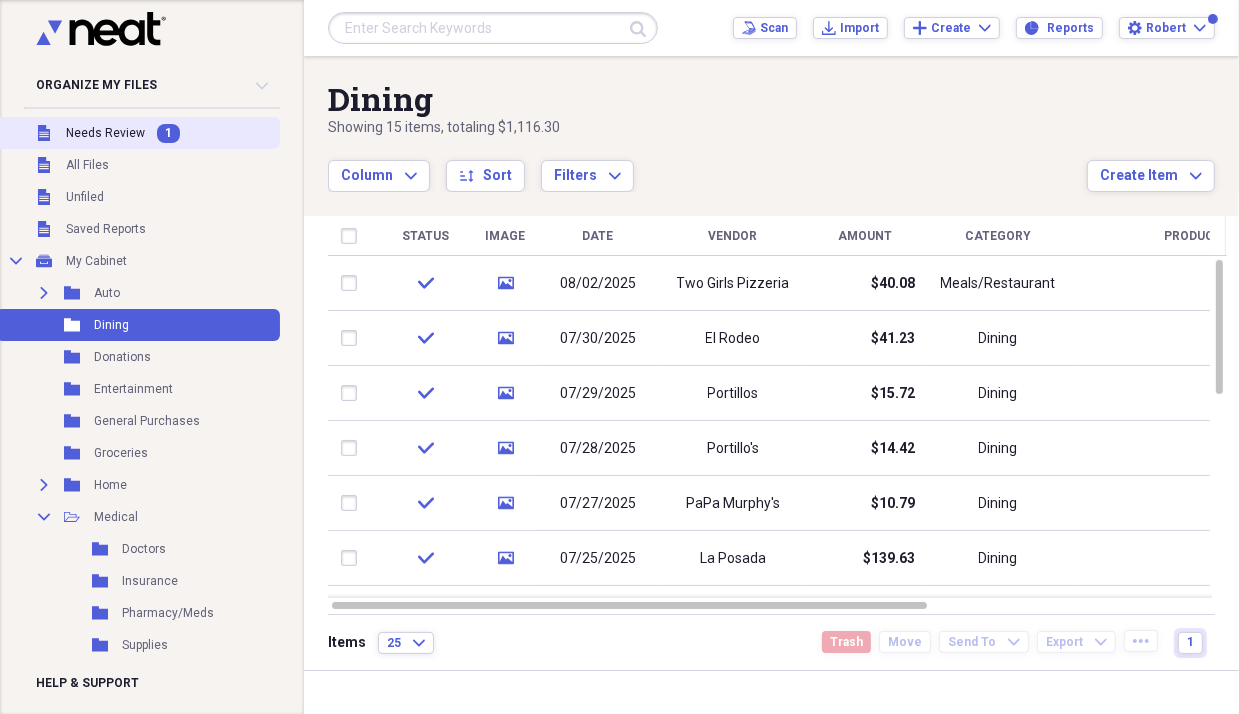 click on "Needs Review" at bounding box center [105, 133] 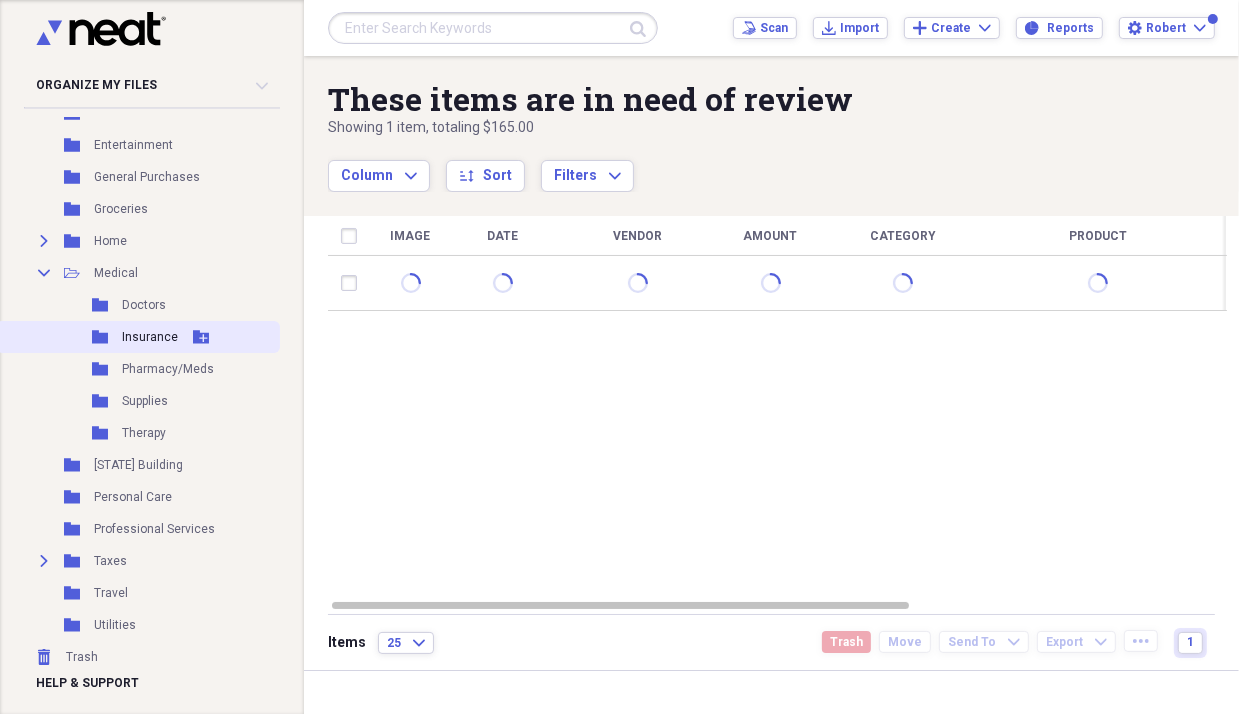 scroll, scrollTop: 248, scrollLeft: 0, axis: vertical 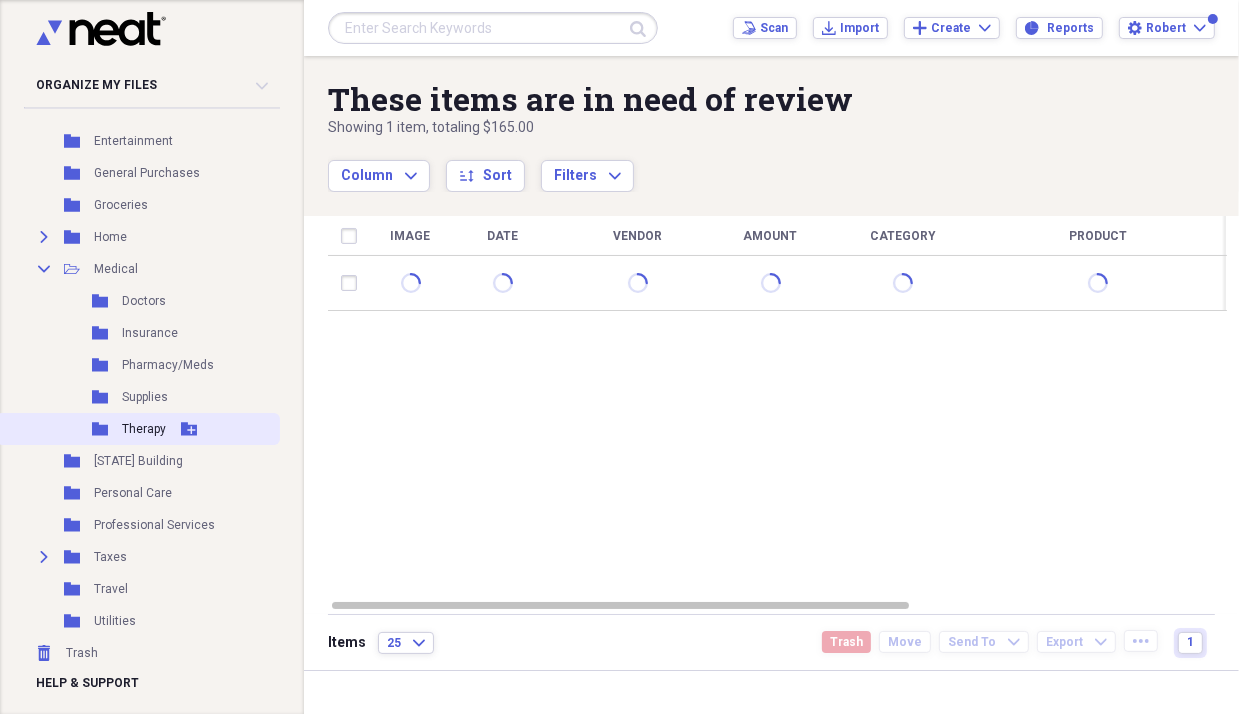 click 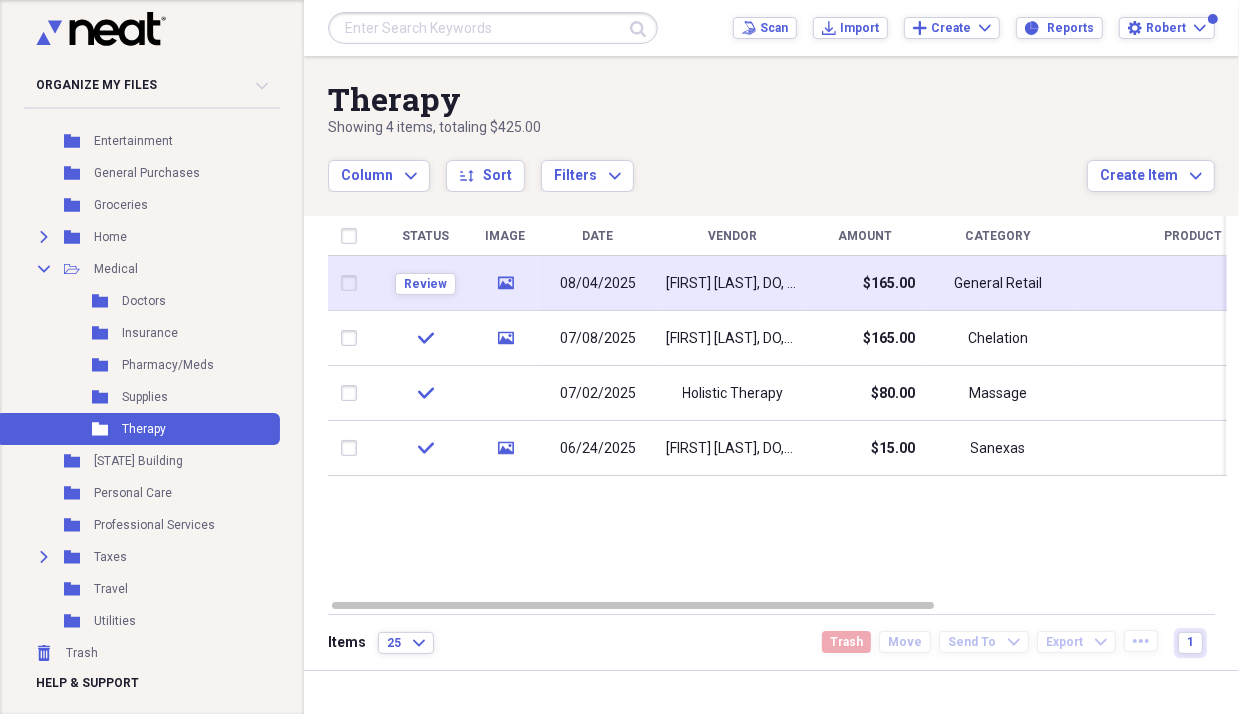 click on "Review" at bounding box center (425, 283) 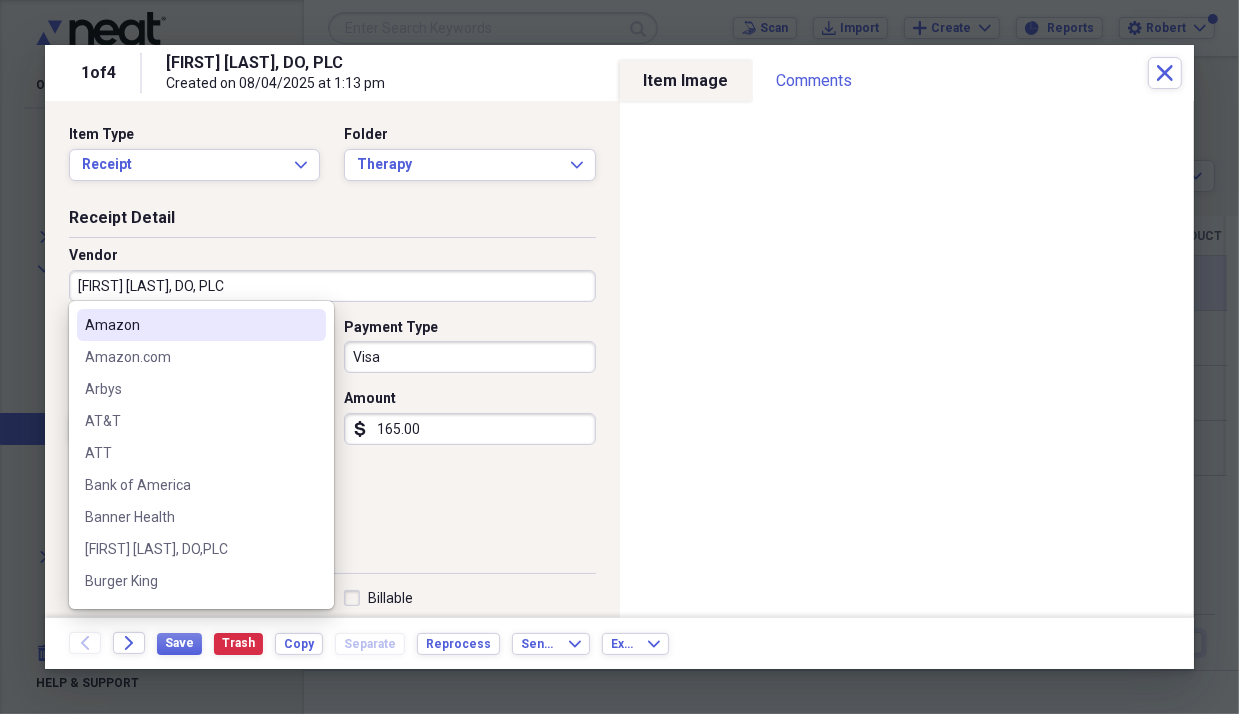 click on "[FIRST] [LAST], DO, PLC" at bounding box center (332, 286) 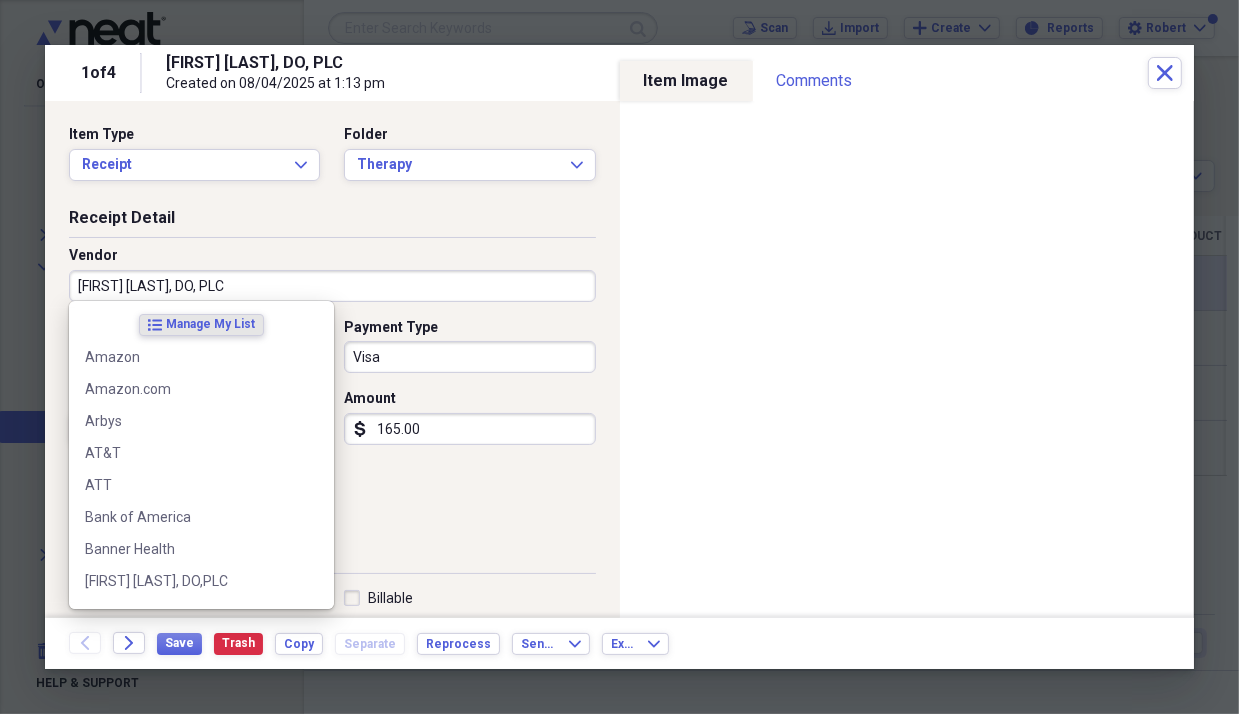 scroll, scrollTop: 246, scrollLeft: 0, axis: vertical 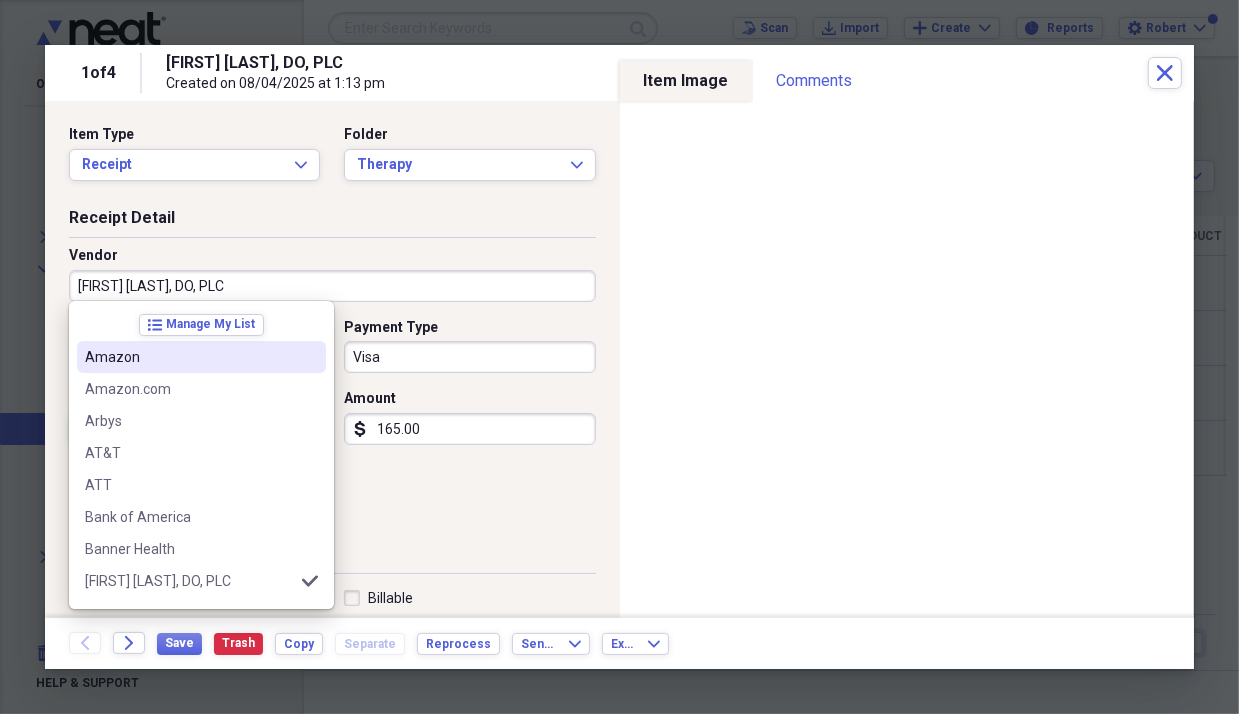 click on "Receipt Detail Vendor [FIRST] [LAST], DO, PLC Date [DATE] calendar Calendar Payment Type Visa Currency USD Expand Amount dollar-sign 165.00 Sales Tax dollar-sign" at bounding box center (332, 375) 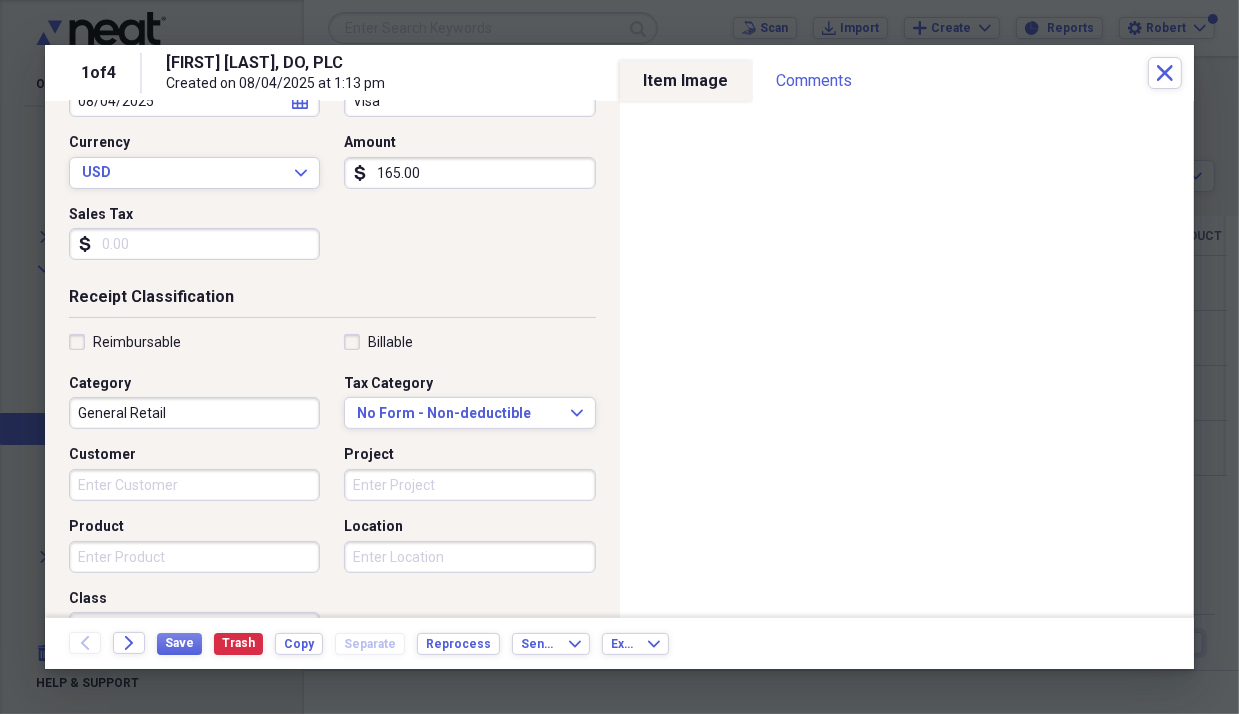 scroll, scrollTop: 300, scrollLeft: 0, axis: vertical 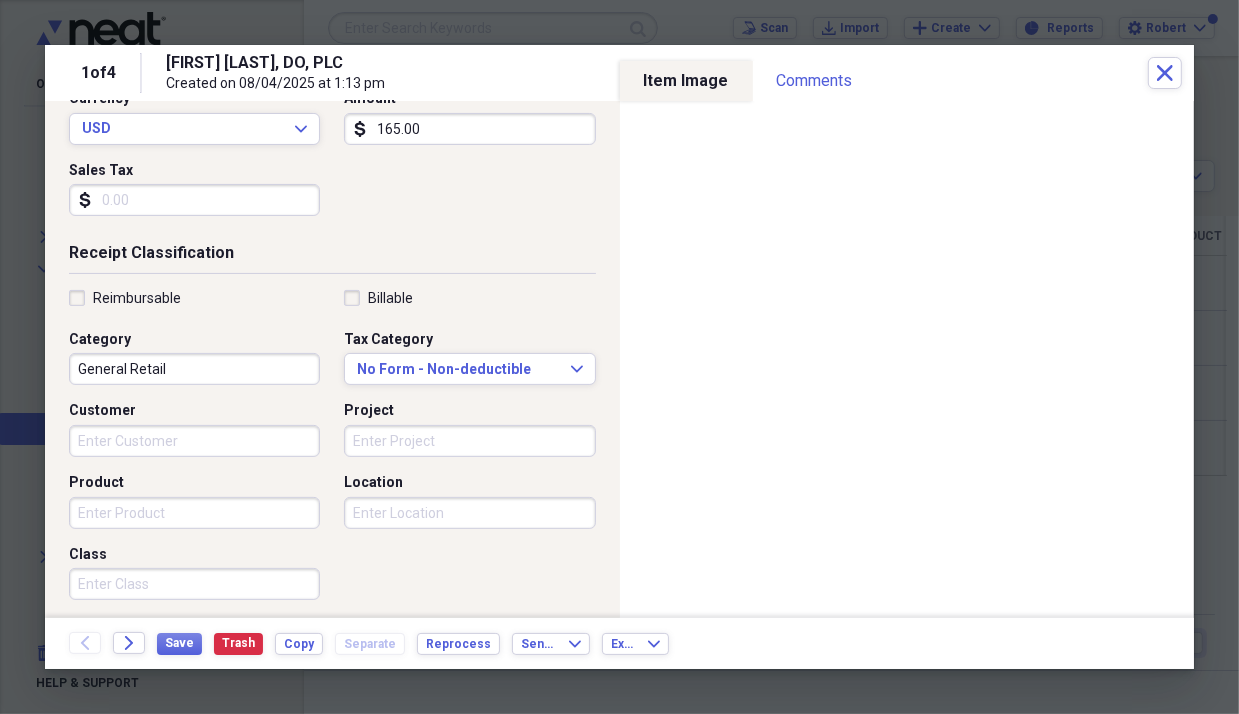 click on "General Retail" at bounding box center (194, 369) 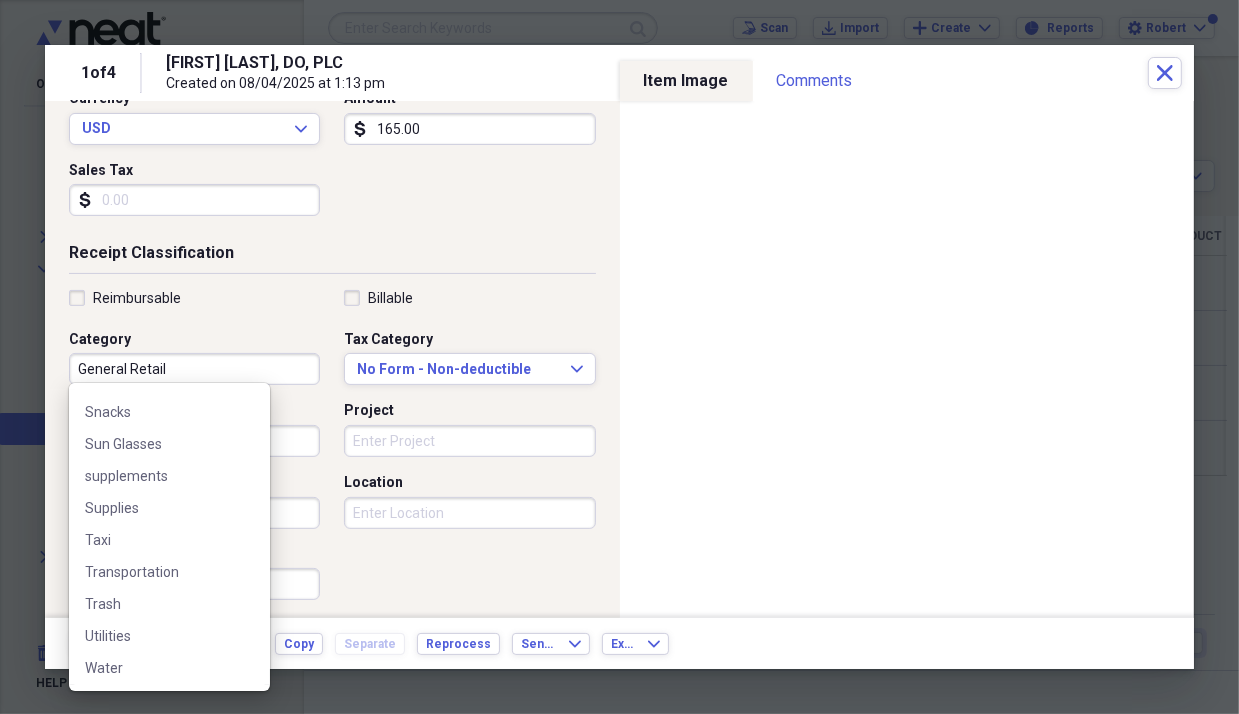 scroll, scrollTop: 1628, scrollLeft: 0, axis: vertical 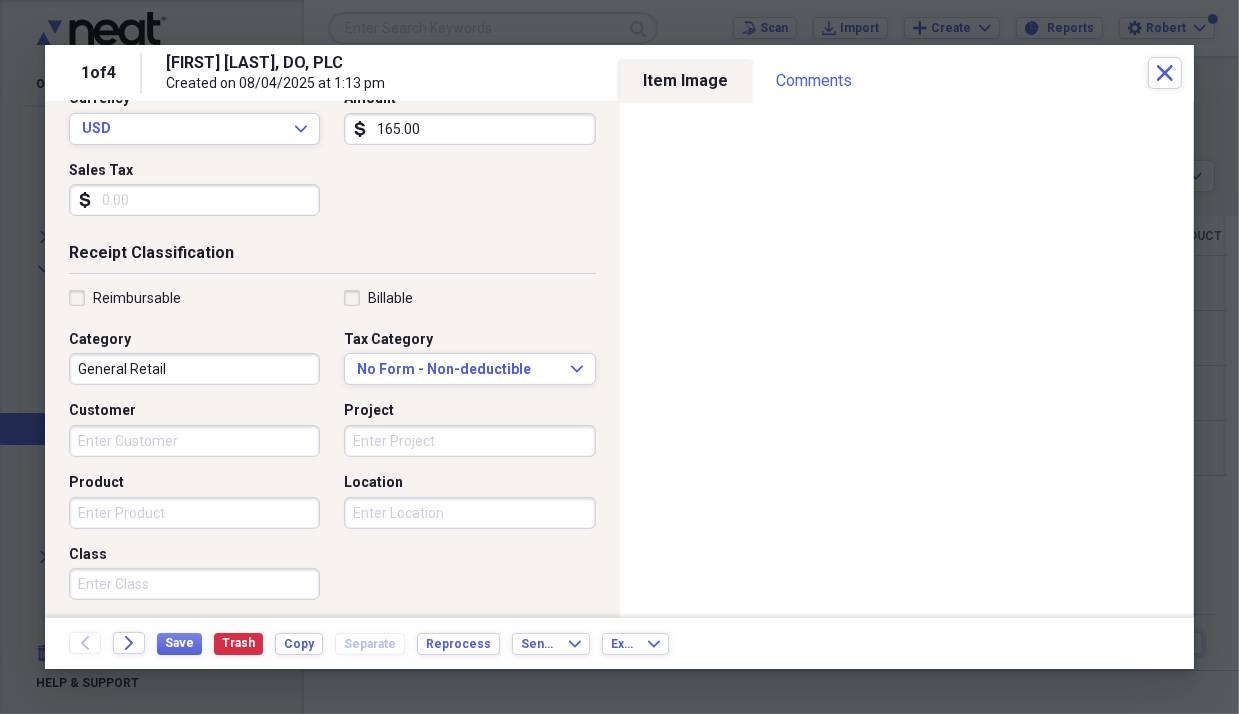 click on "Reimbursable Billable Category General Retail Tax Category No Form - Non-deductible Expand Customer Project Product Location Class" at bounding box center (332, 449) 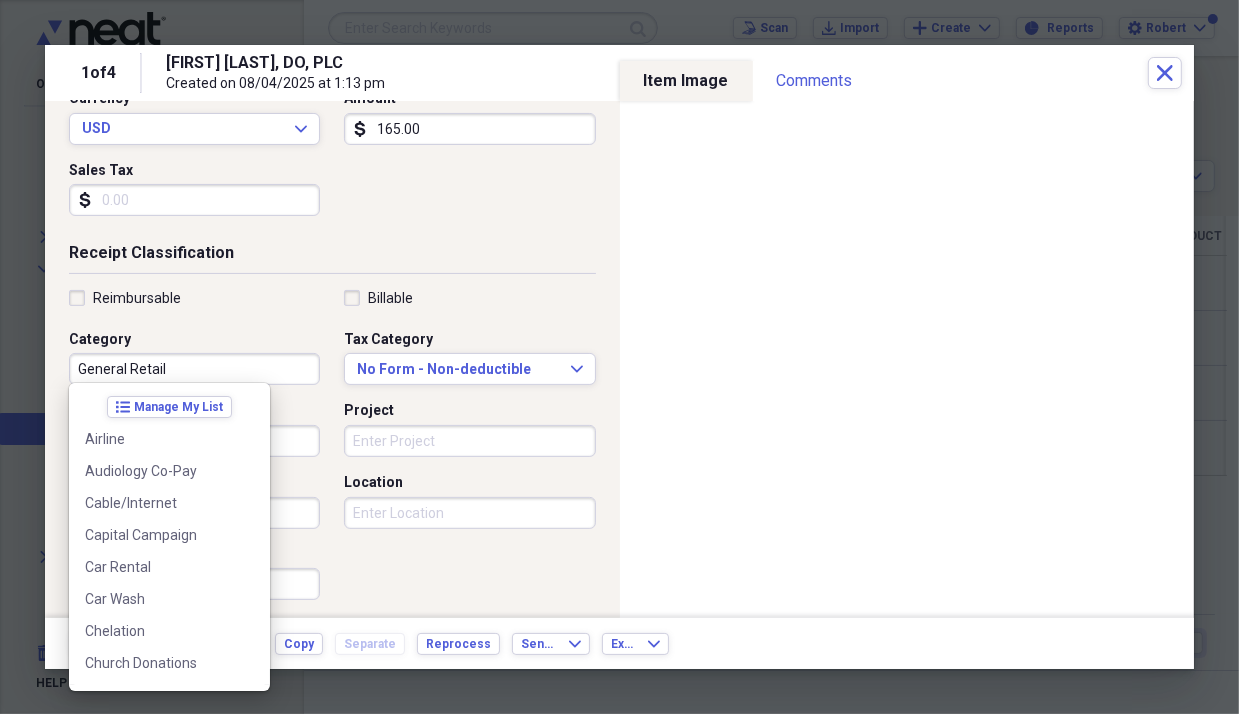 scroll, scrollTop: 1564, scrollLeft: 0, axis: vertical 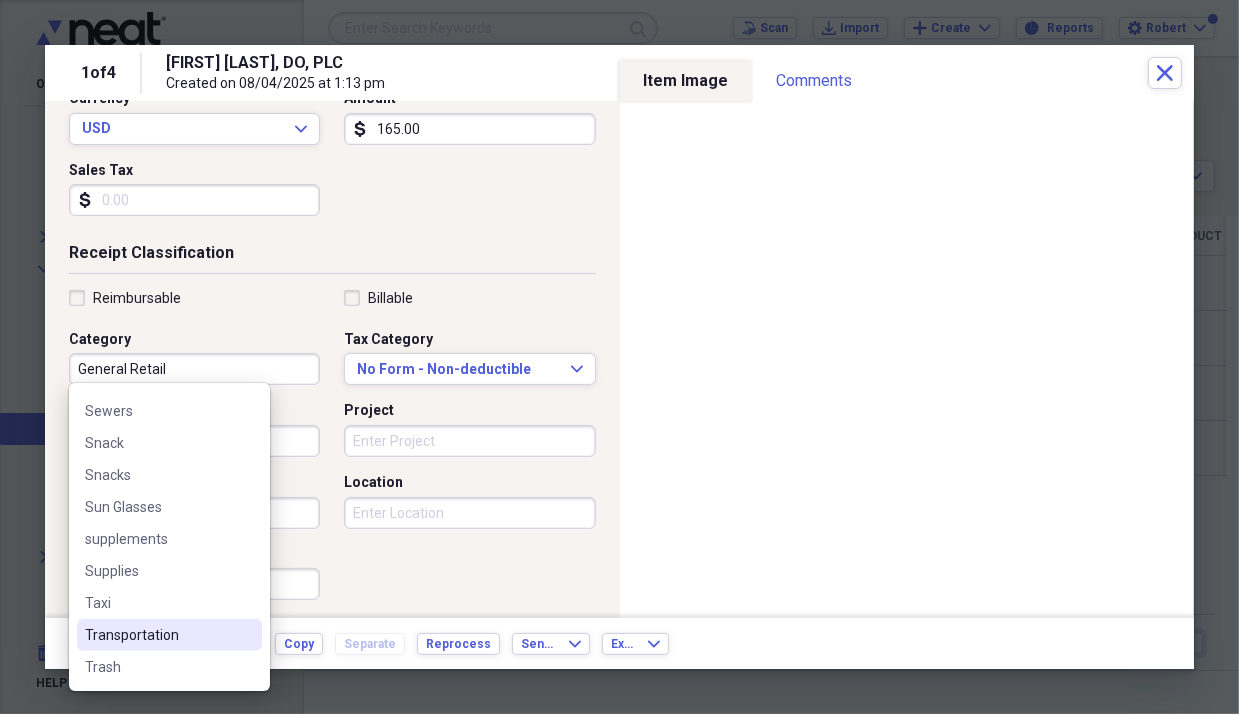 click on "General Retail" at bounding box center (194, 369) 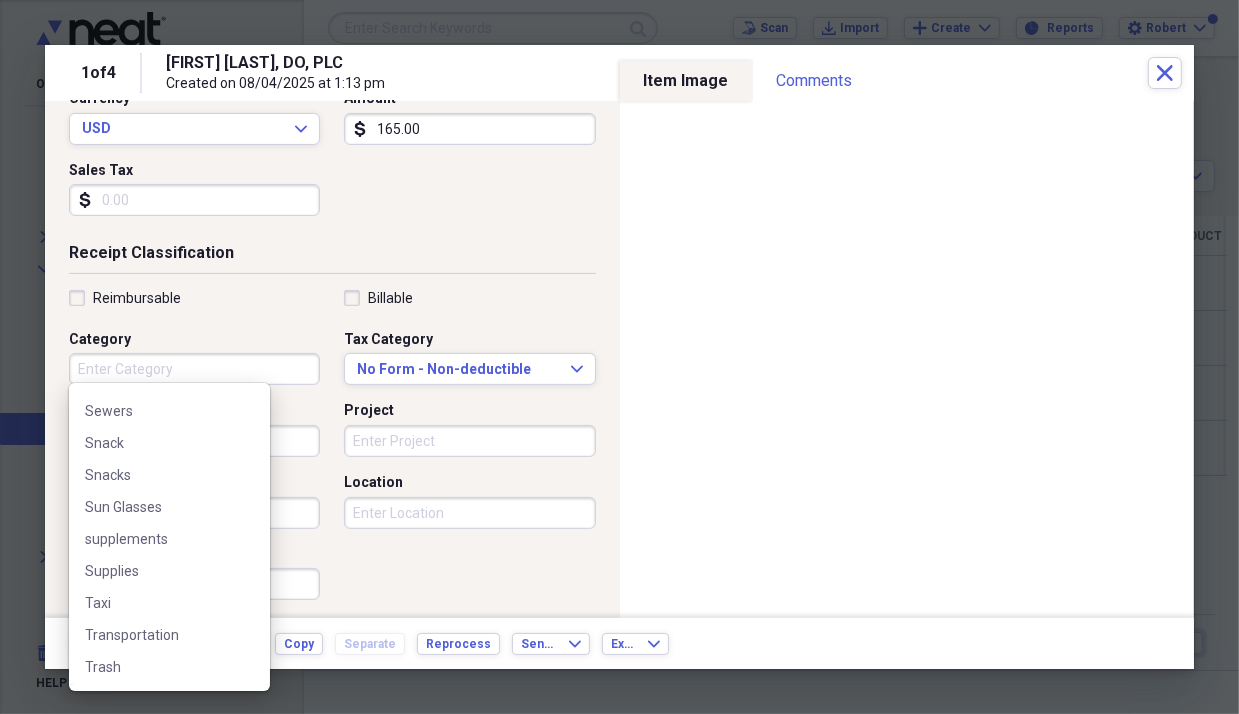 scroll, scrollTop: 0, scrollLeft: 0, axis: both 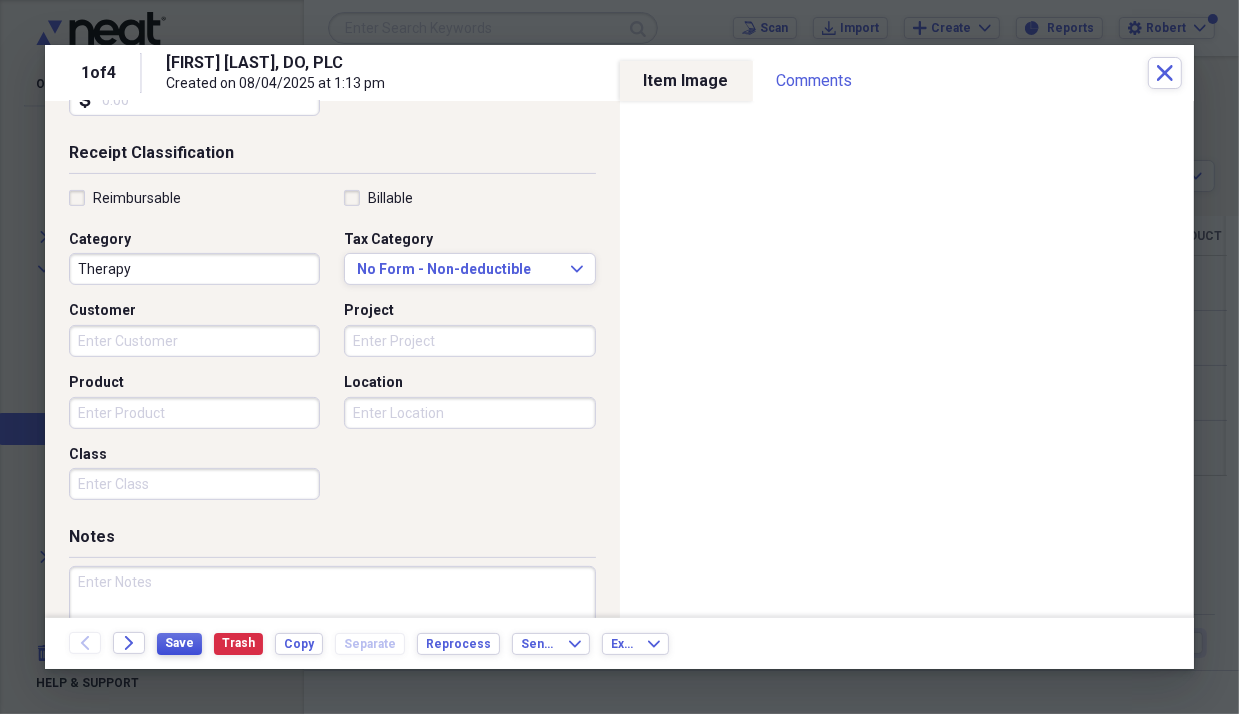 type on "Therapy" 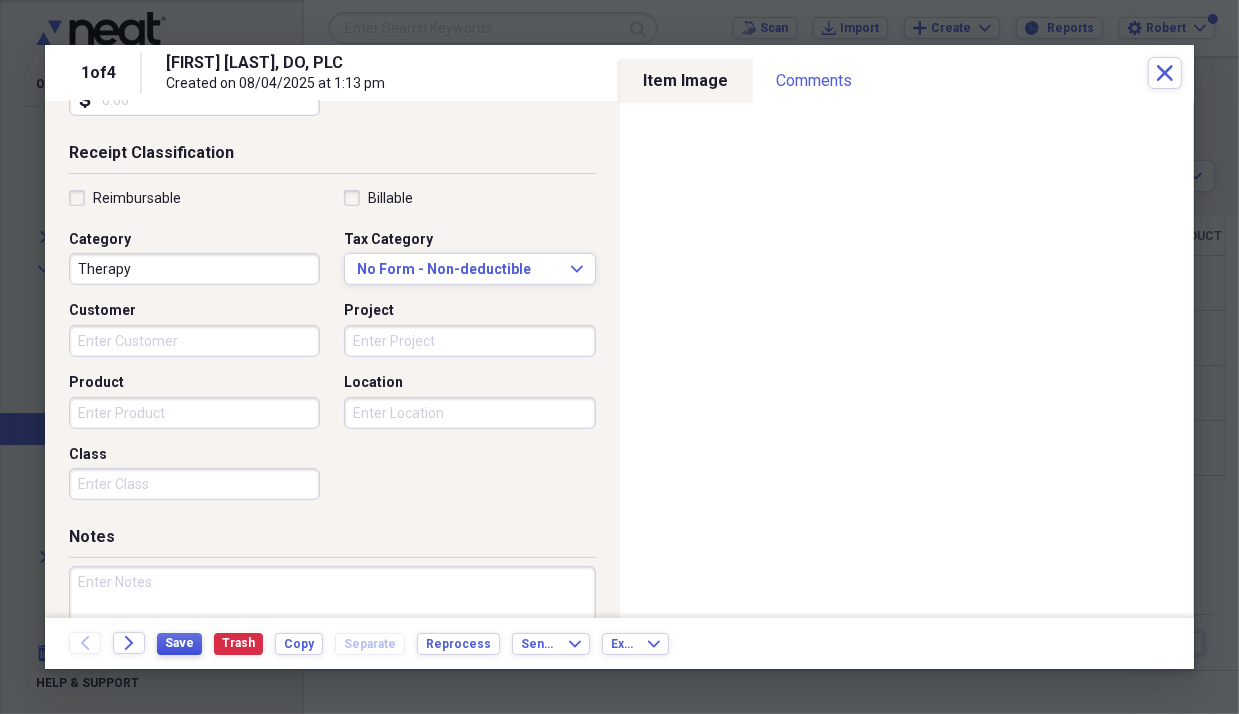 click on "Save" at bounding box center (179, 644) 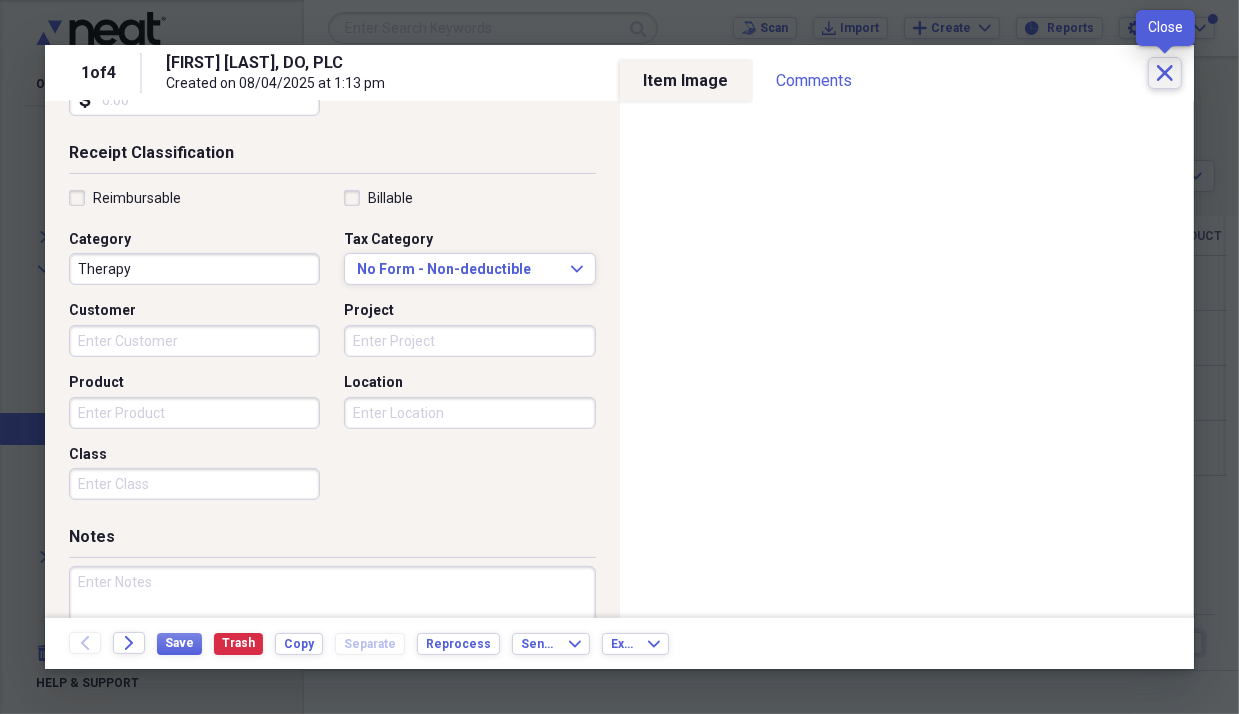 click on "Close" at bounding box center (1165, 73) 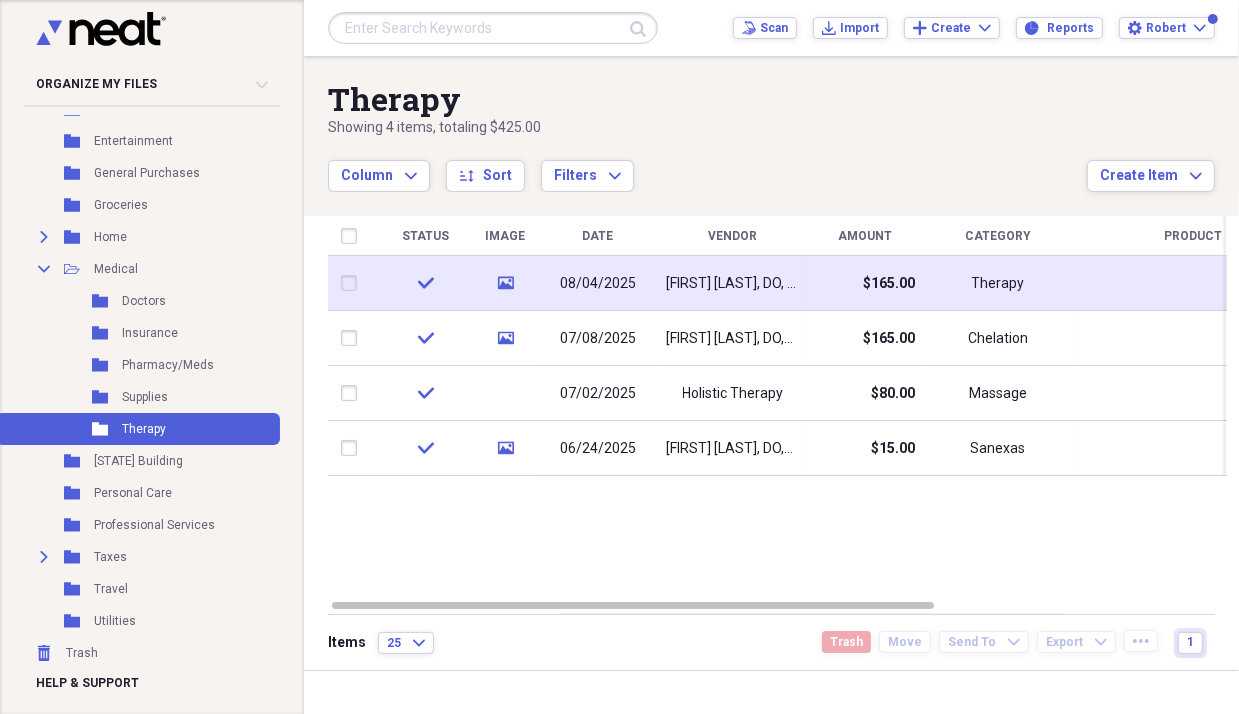 click on "[FIRST] [LAST], DO, PLC" at bounding box center [733, 283] 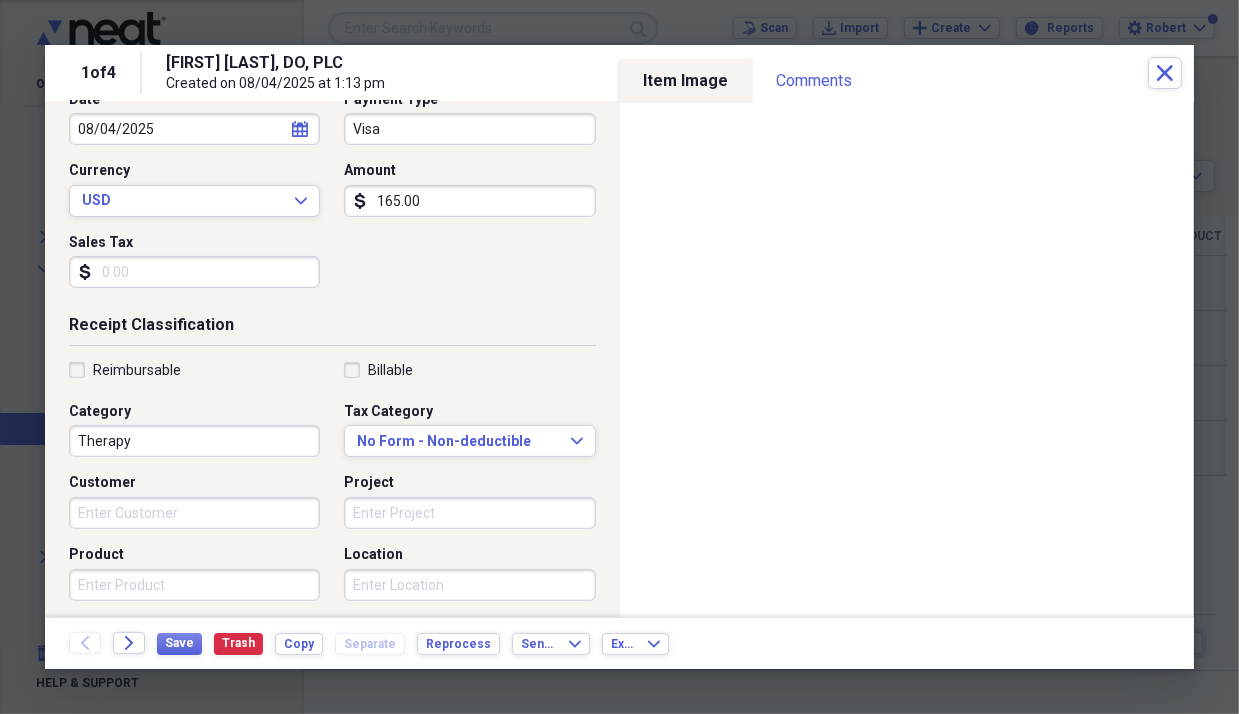 scroll, scrollTop: 200, scrollLeft: 0, axis: vertical 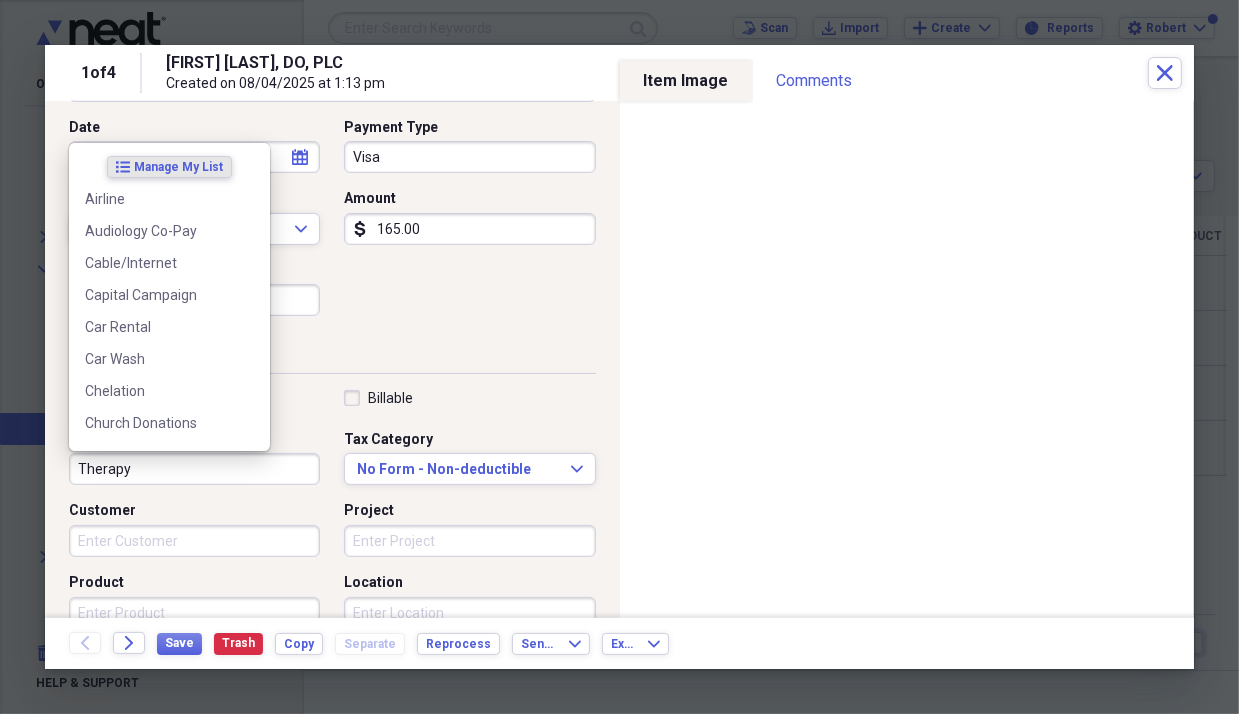 click on "Therapy" at bounding box center [194, 469] 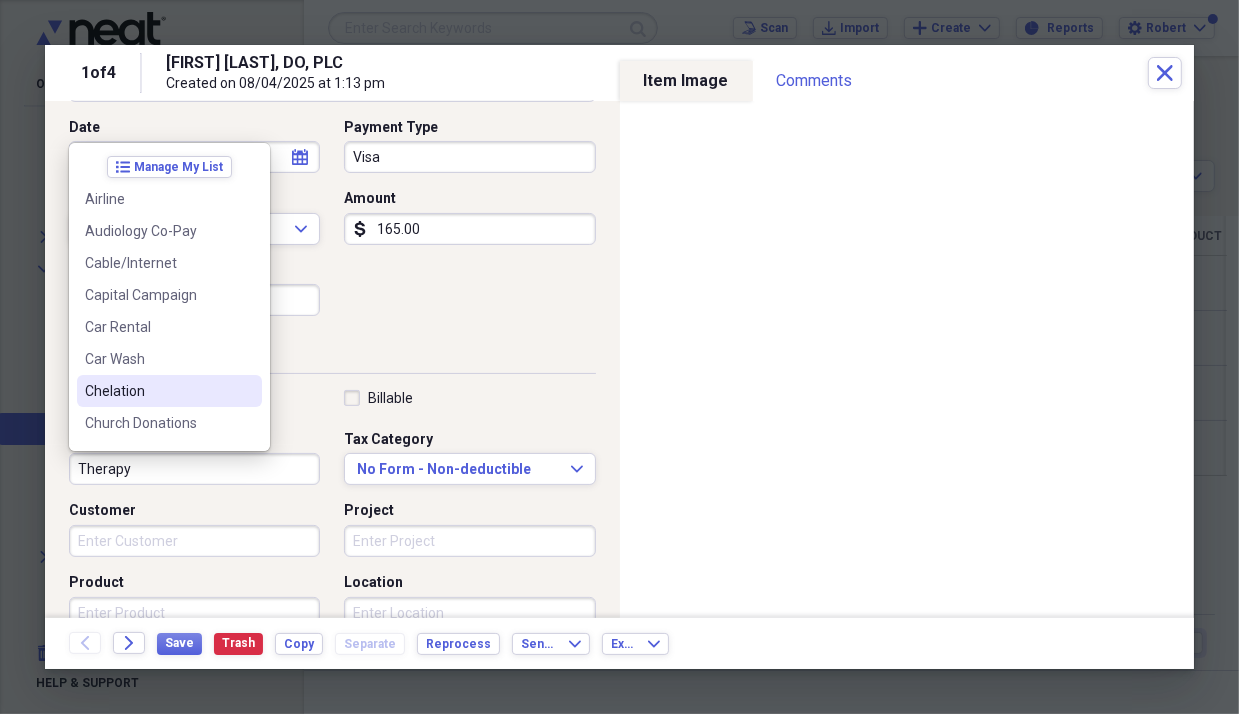 click on "Chelation" at bounding box center [157, 391] 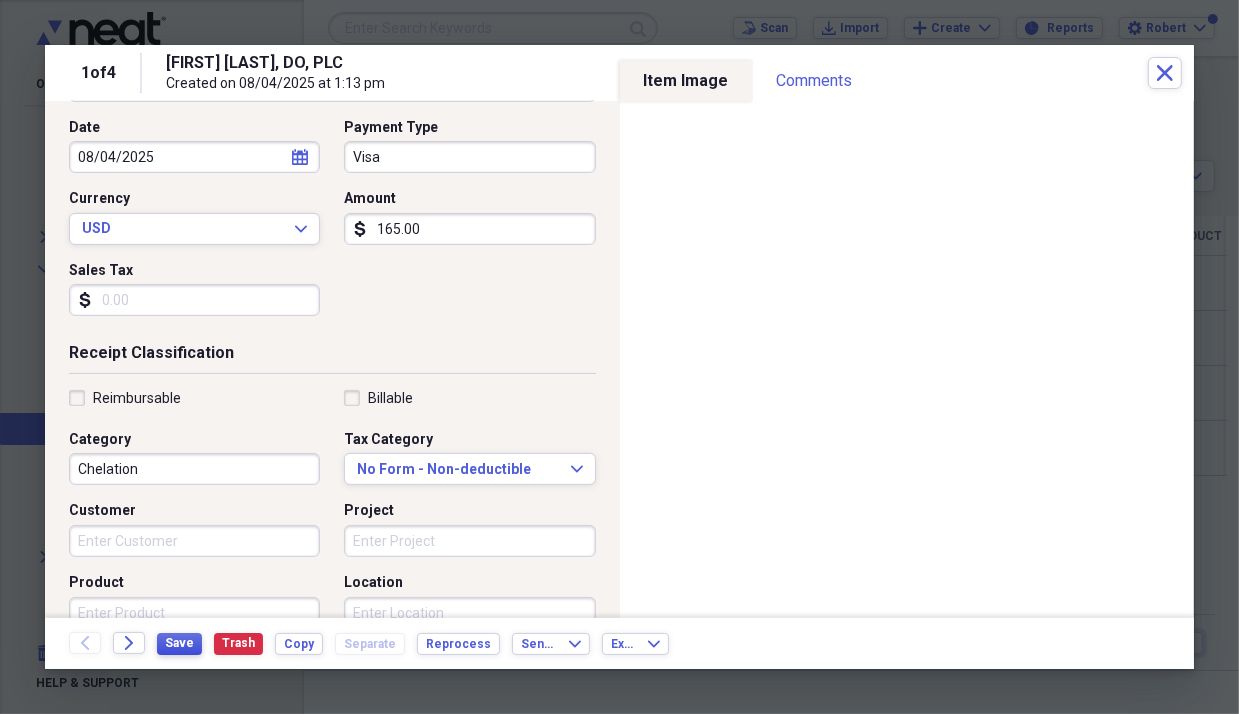 click on "Save" at bounding box center (179, 643) 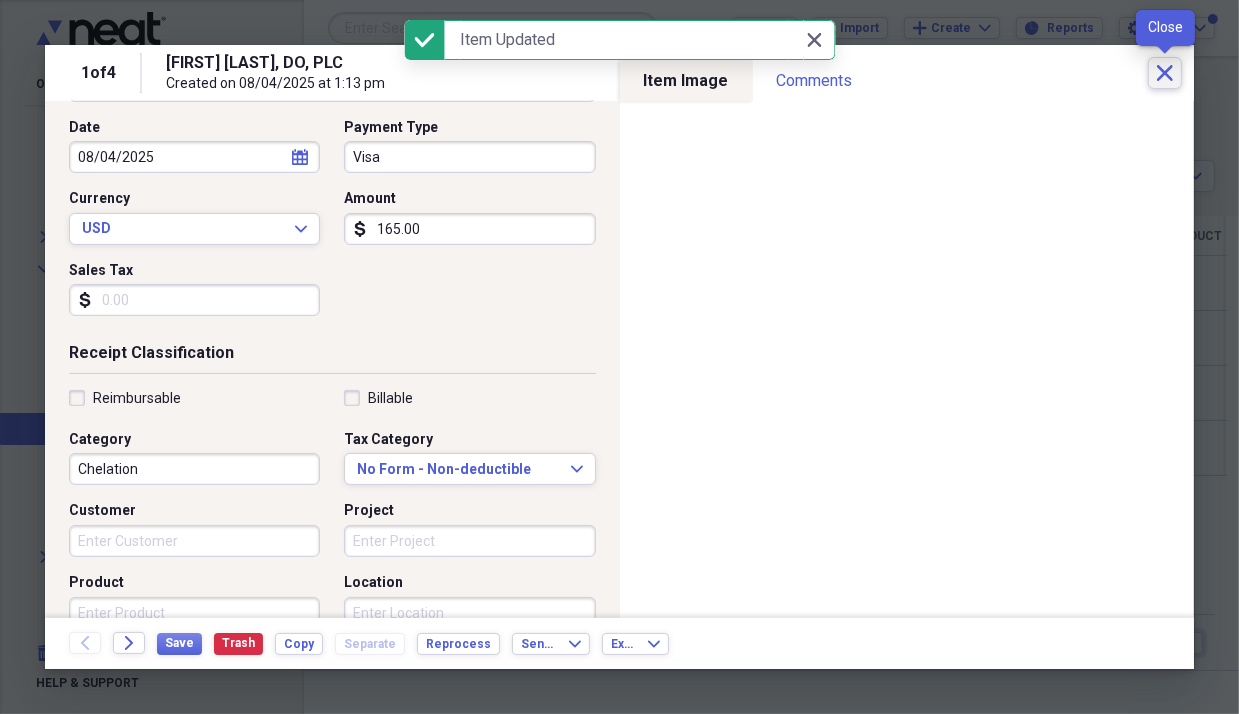 click on "Close" at bounding box center (1165, 73) 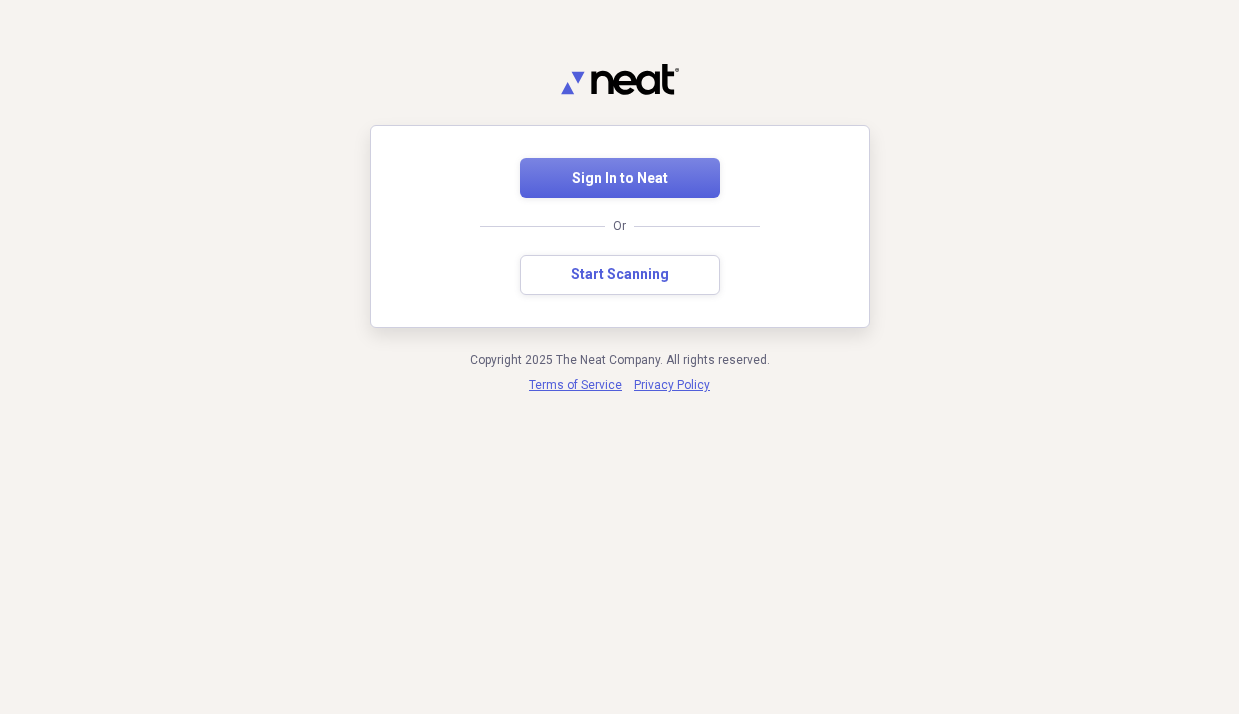 scroll, scrollTop: 0, scrollLeft: 0, axis: both 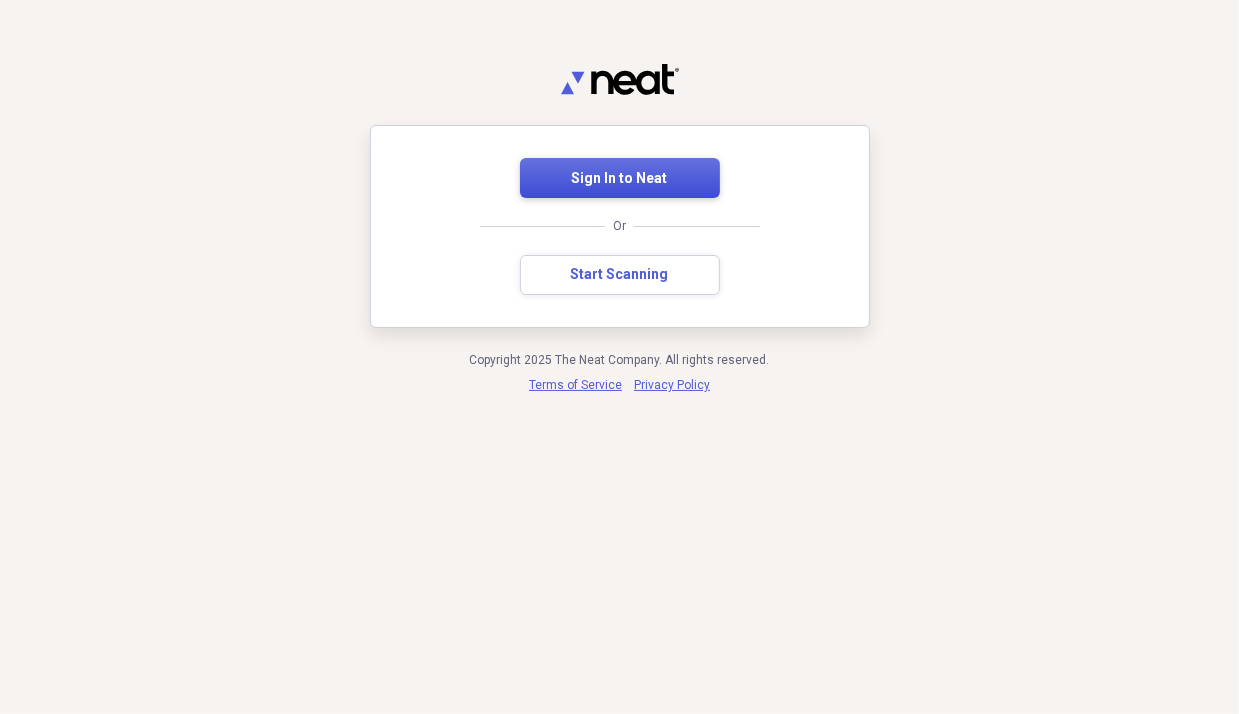 click on "Sign In to Neat" at bounding box center (620, 178) 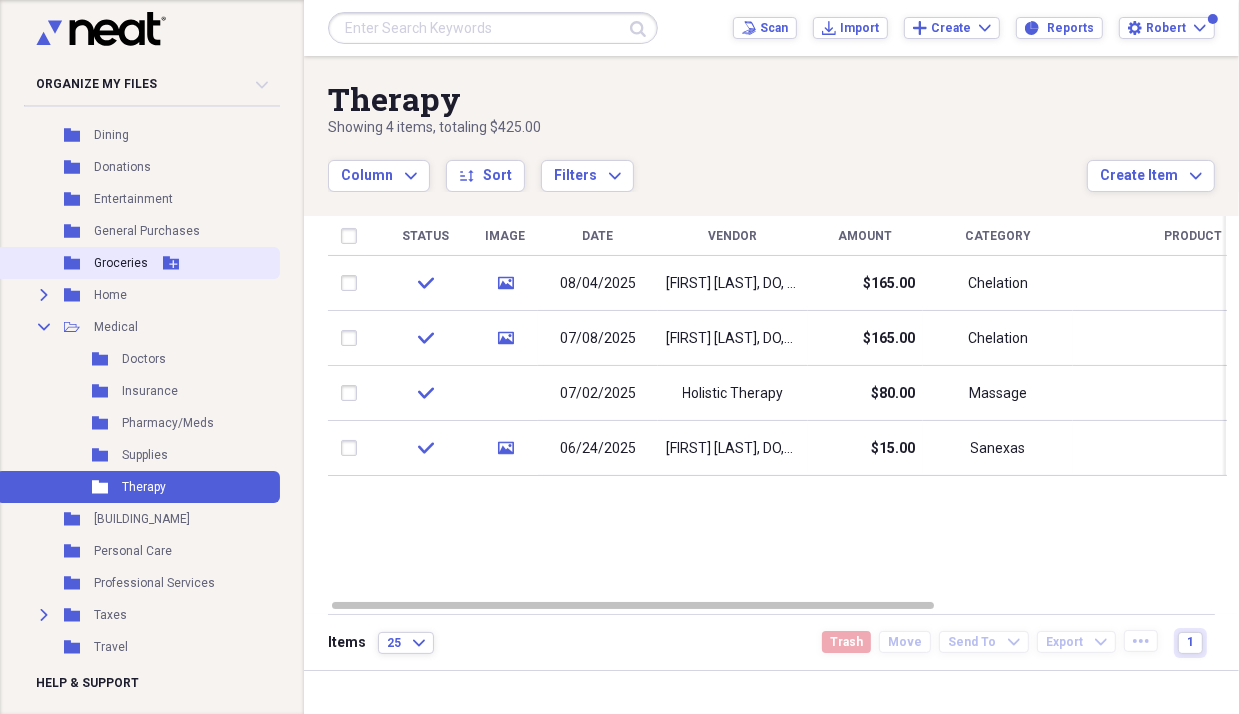 scroll, scrollTop: 200, scrollLeft: 0, axis: vertical 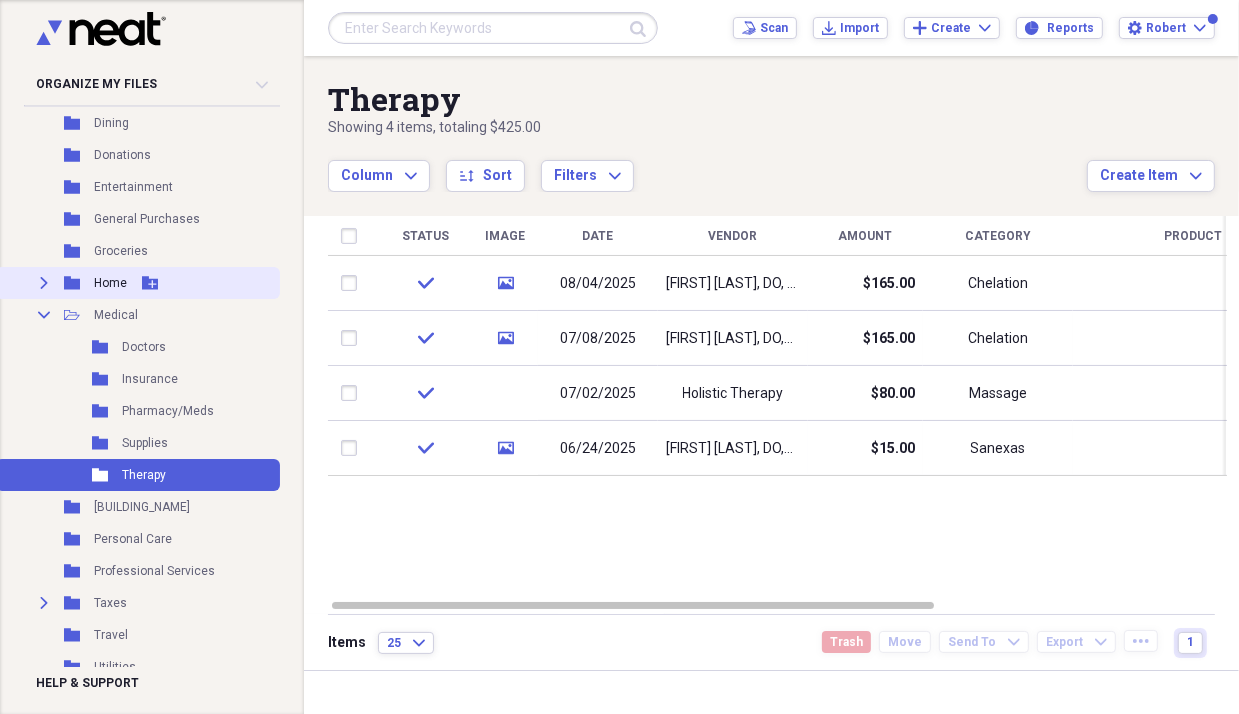 click on "Expand" 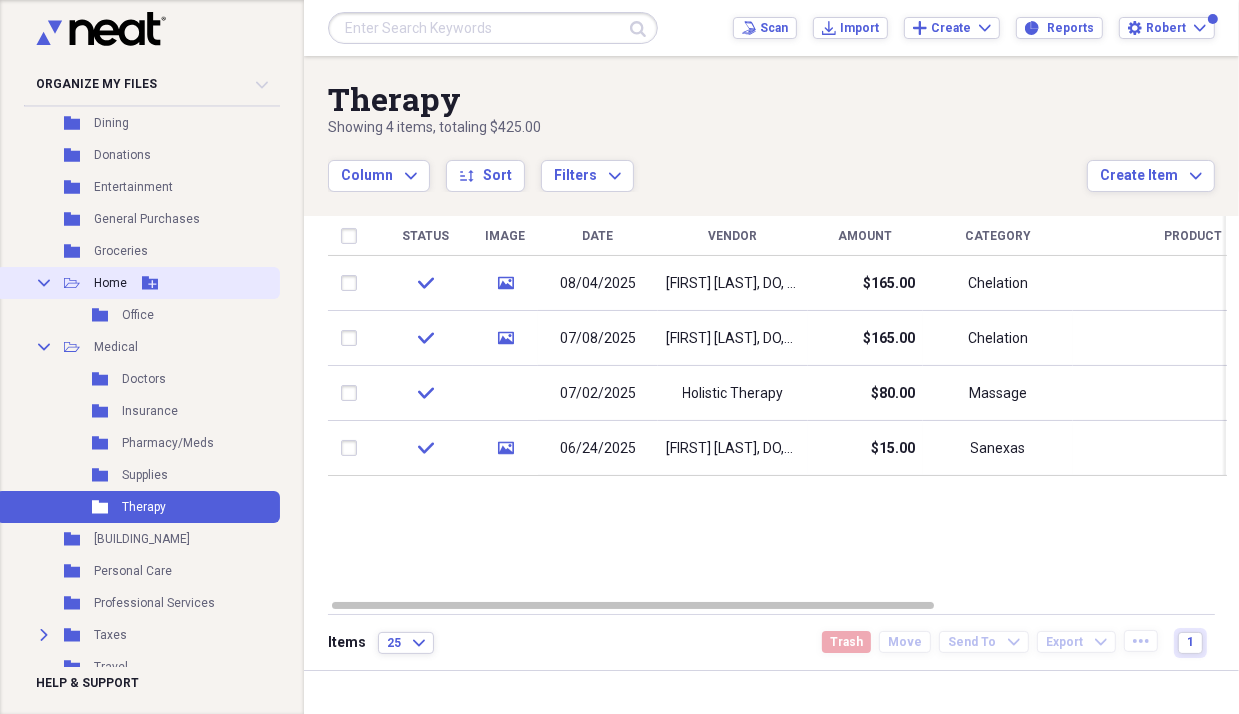 click on "Collapse" 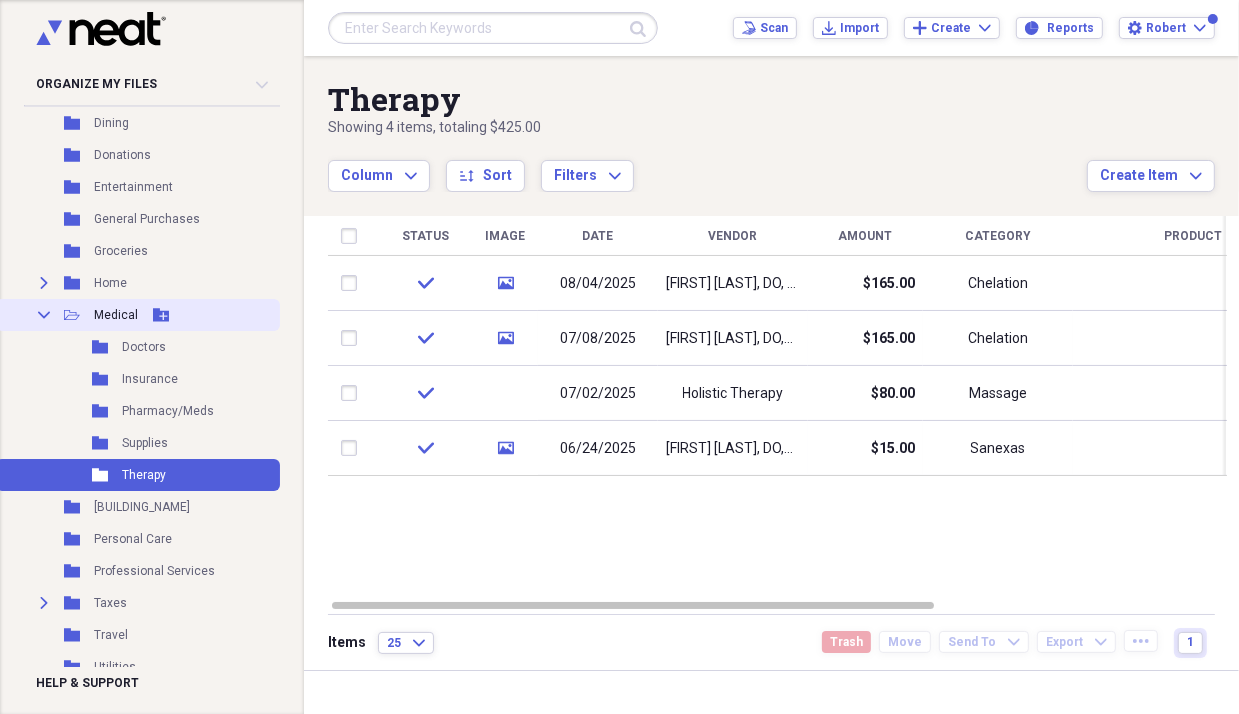 click on "Collapse" at bounding box center (44, 315) 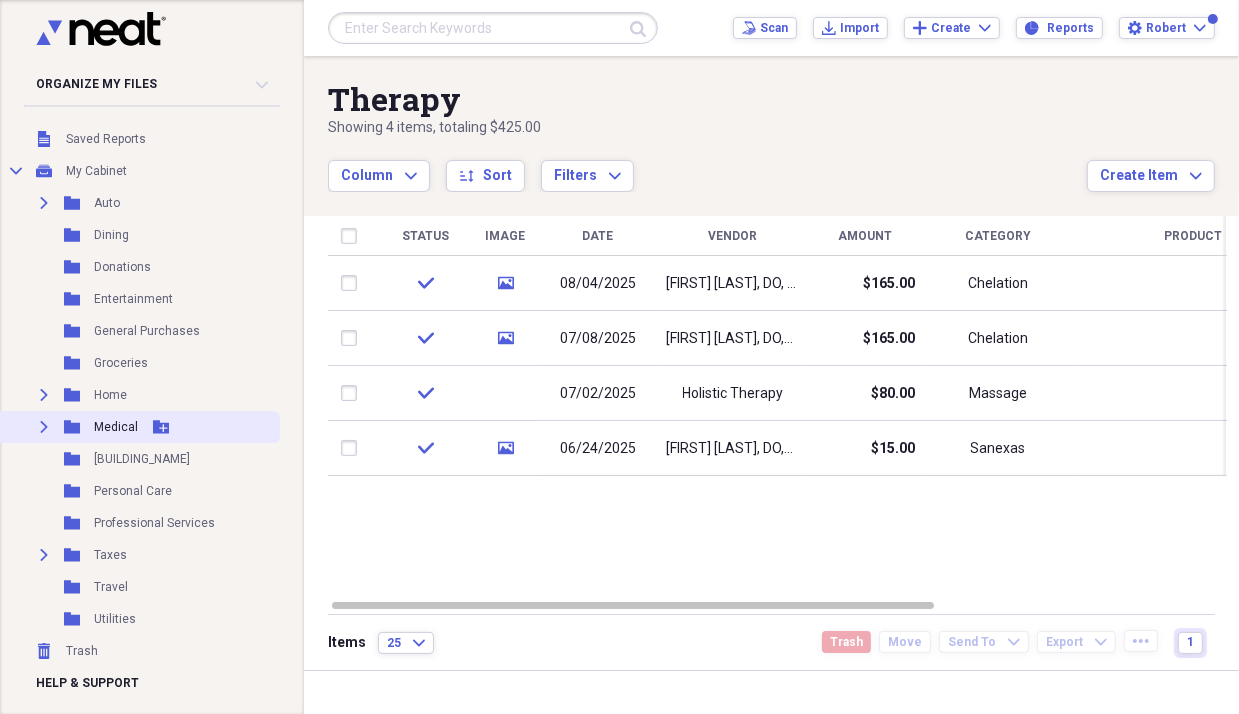 scroll, scrollTop: 86, scrollLeft: 0, axis: vertical 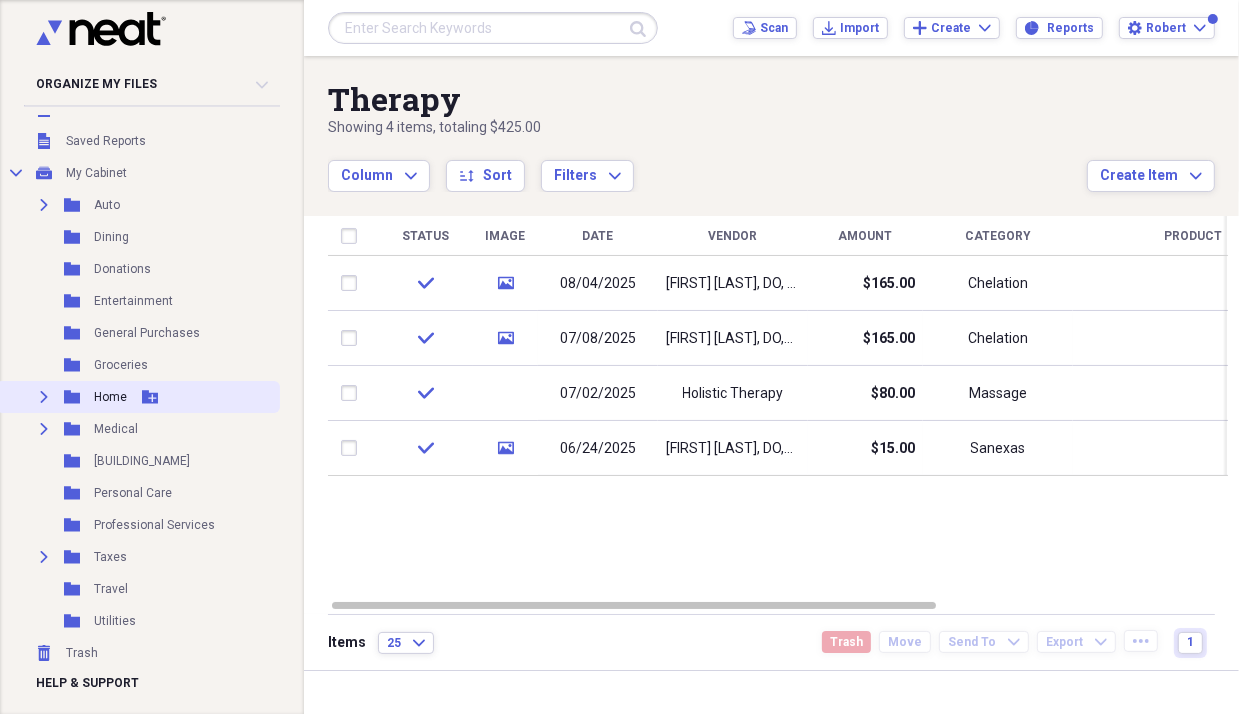 click on "Home" at bounding box center [110, 397] 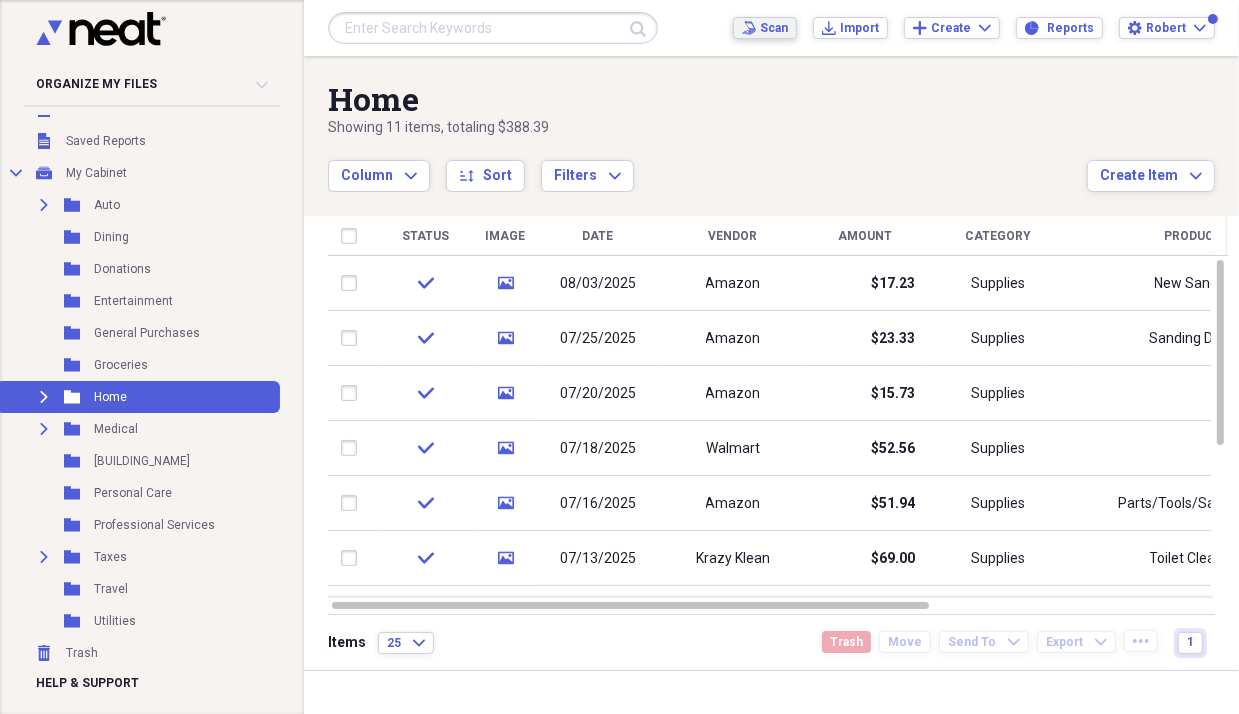 click on "Scan" at bounding box center [774, 28] 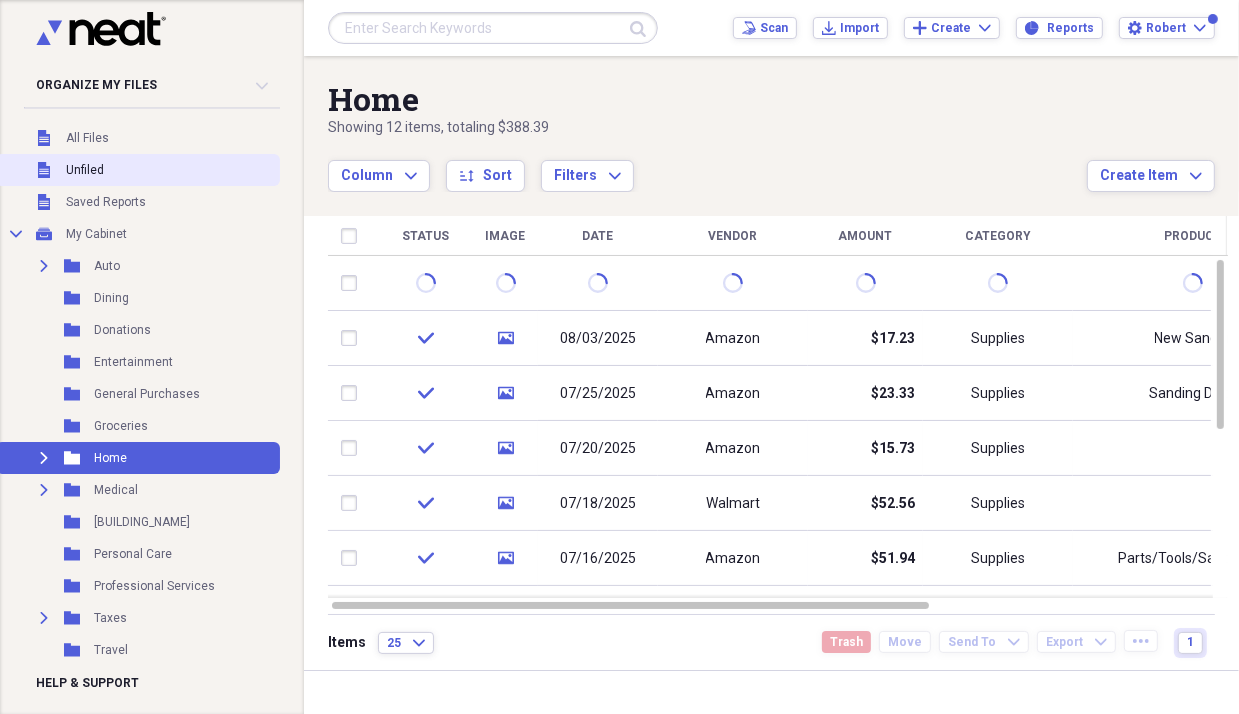 scroll, scrollTop: 0, scrollLeft: 0, axis: both 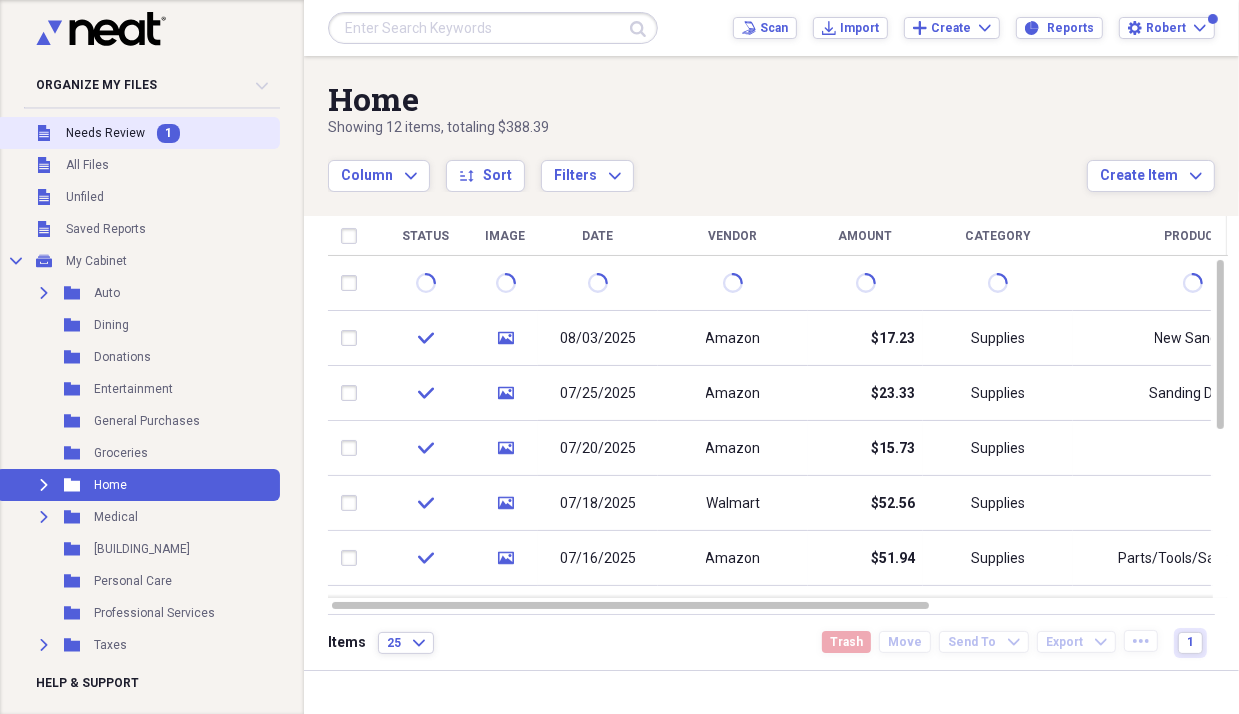 click on "Needs Review" at bounding box center (105, 133) 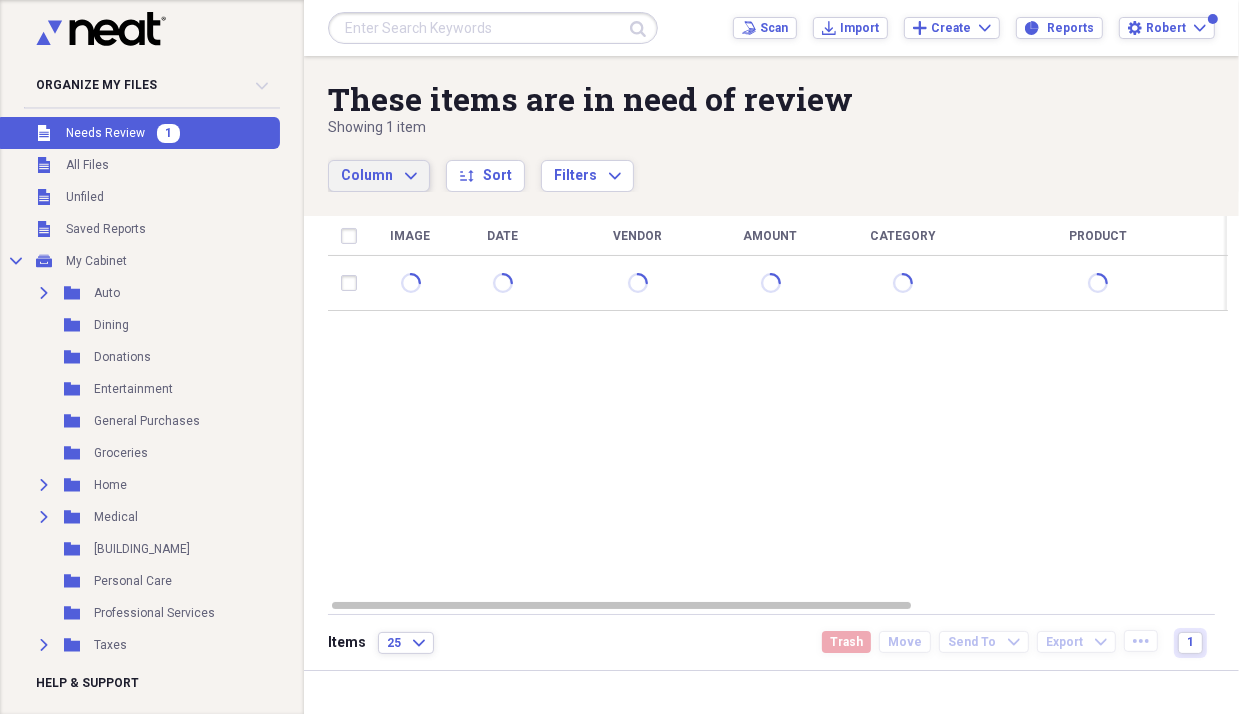 click on "Column Expand" at bounding box center [379, 176] 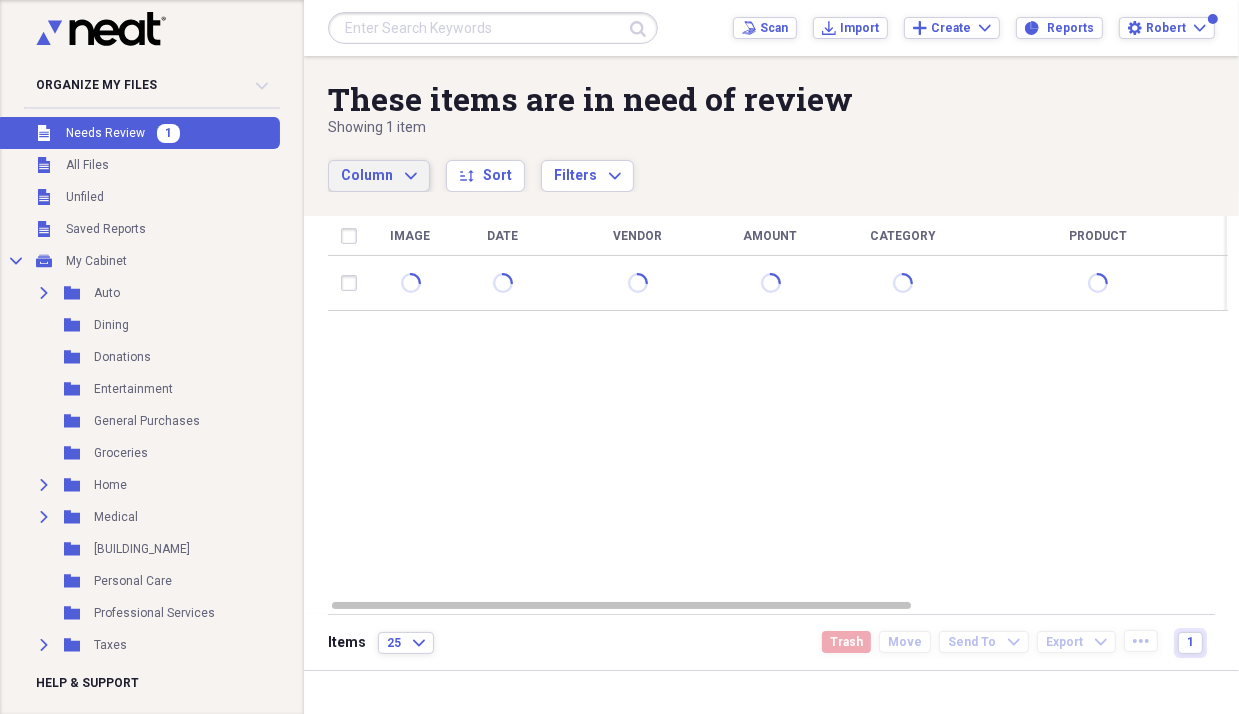 click 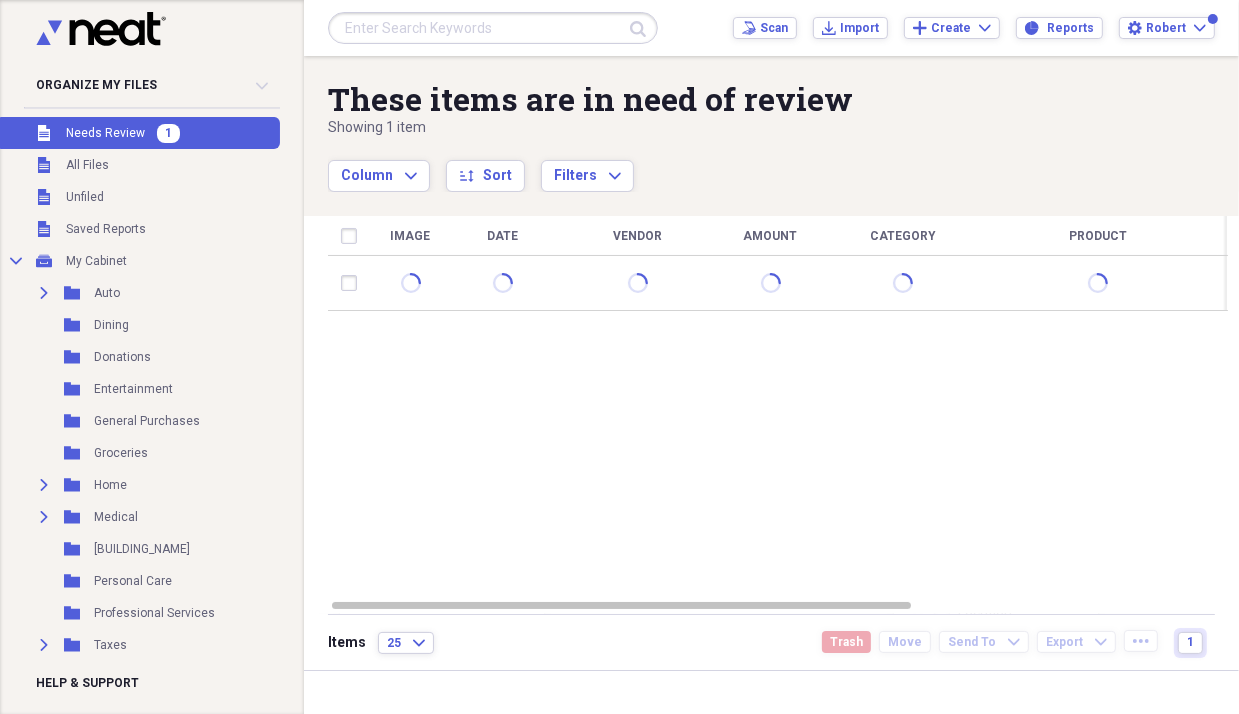 click on "Unfiled Needs Review 1" at bounding box center (138, 133) 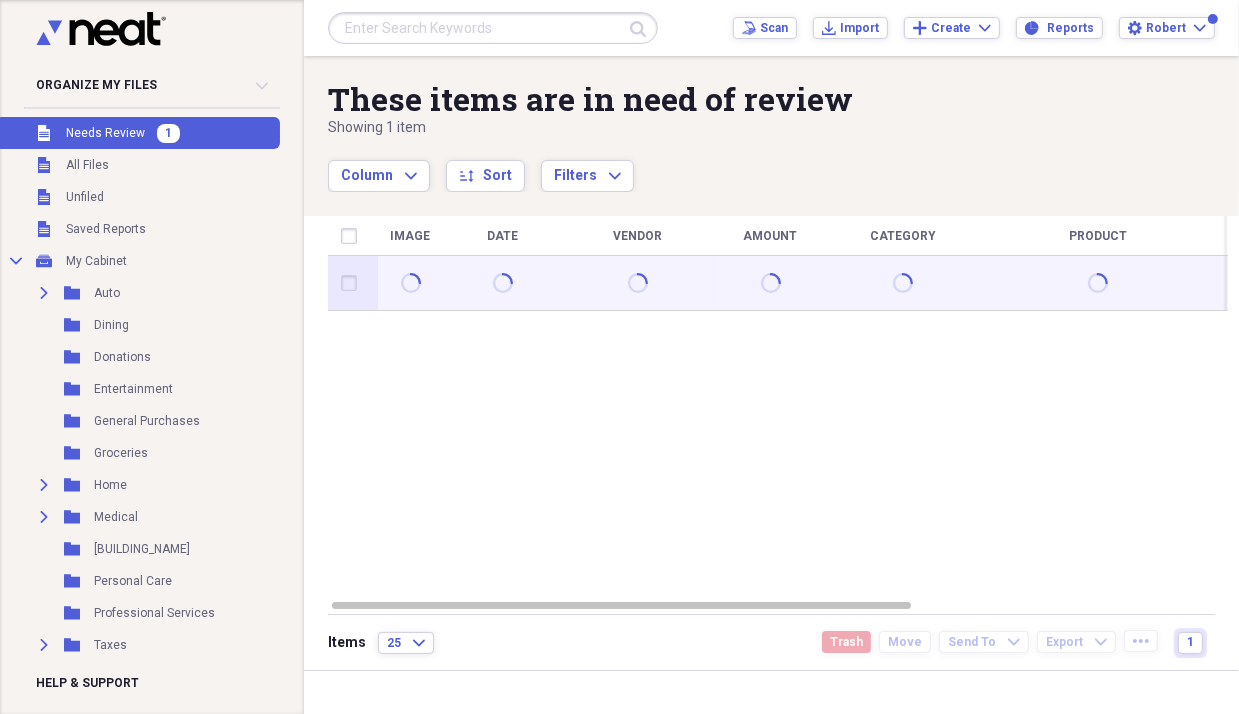 click at bounding box center [353, 283] 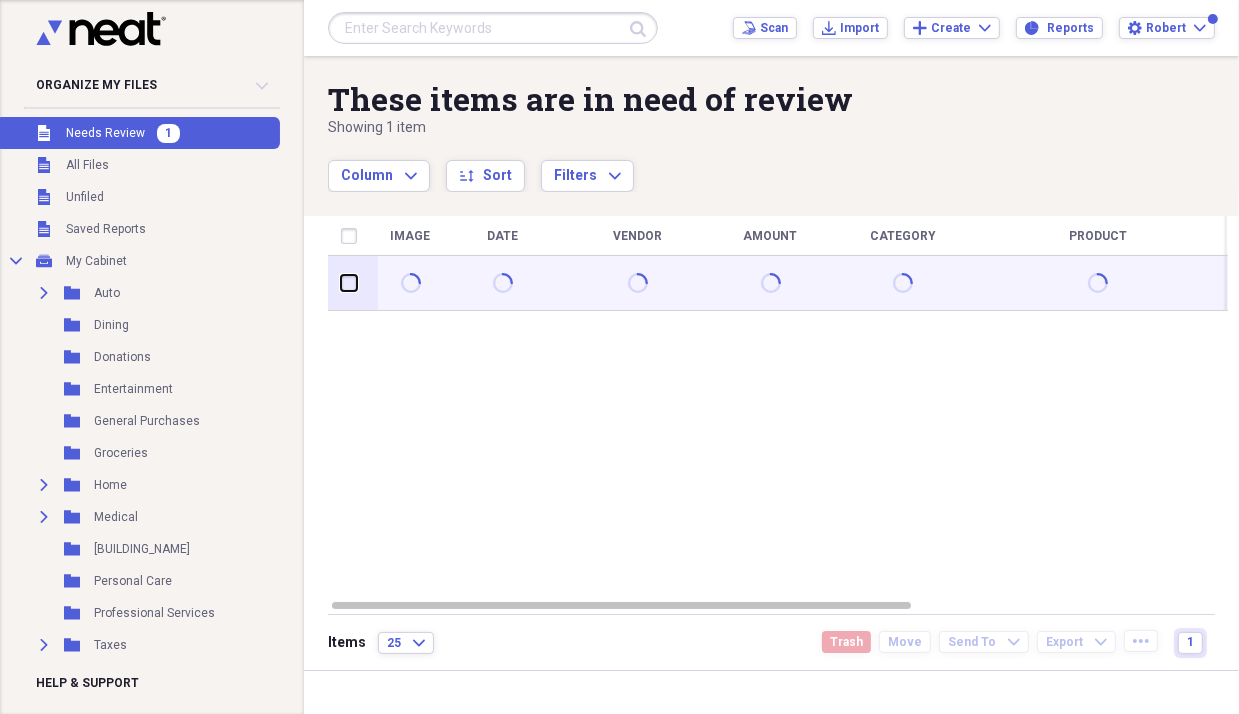 click at bounding box center [341, 283] 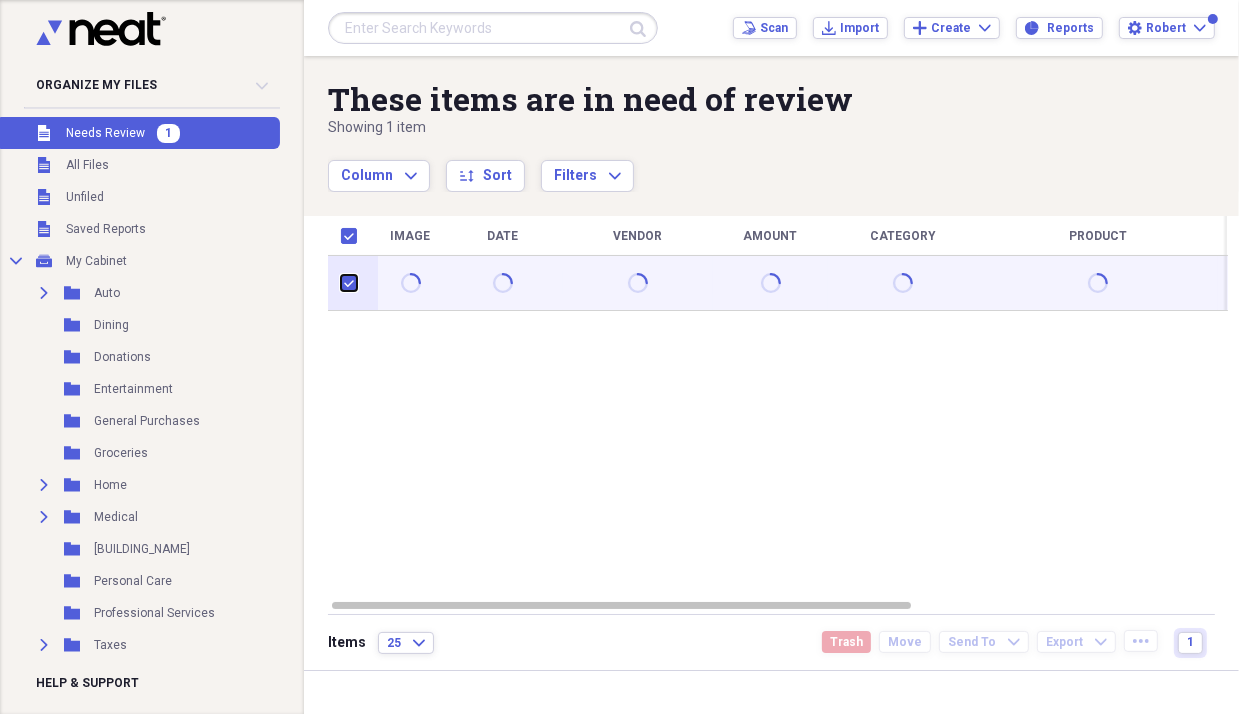 checkbox on "true" 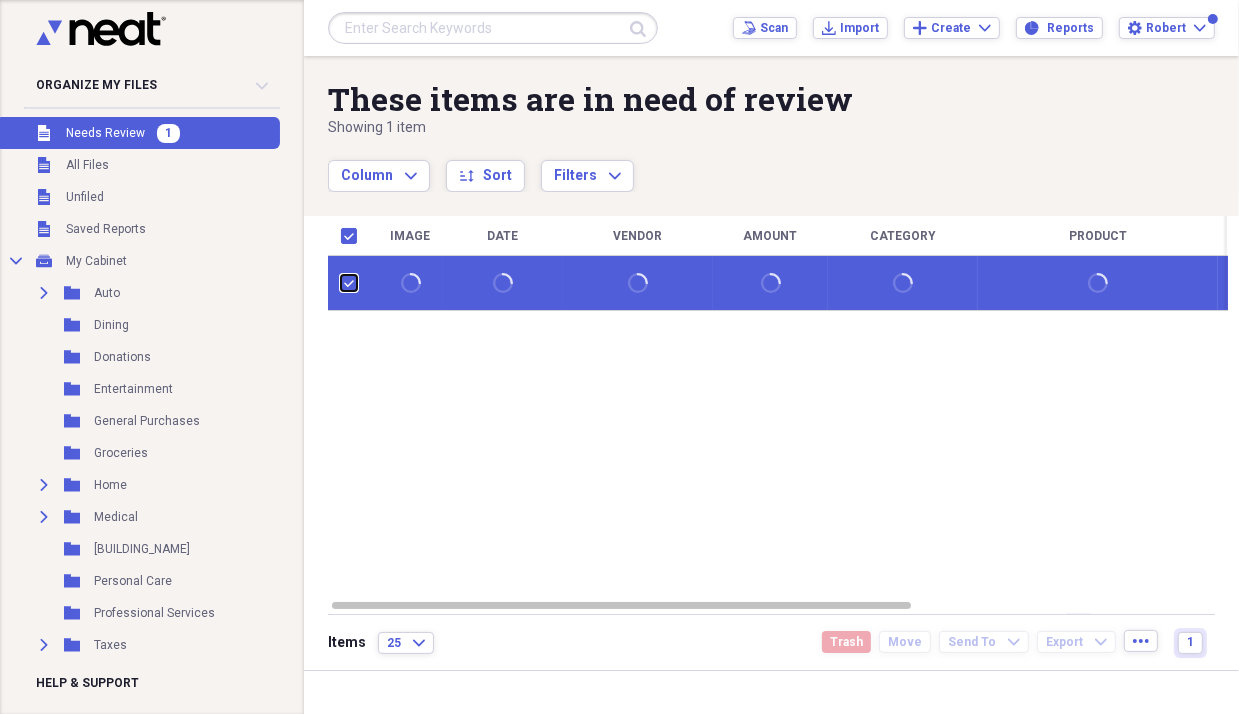 checkbox on "true" 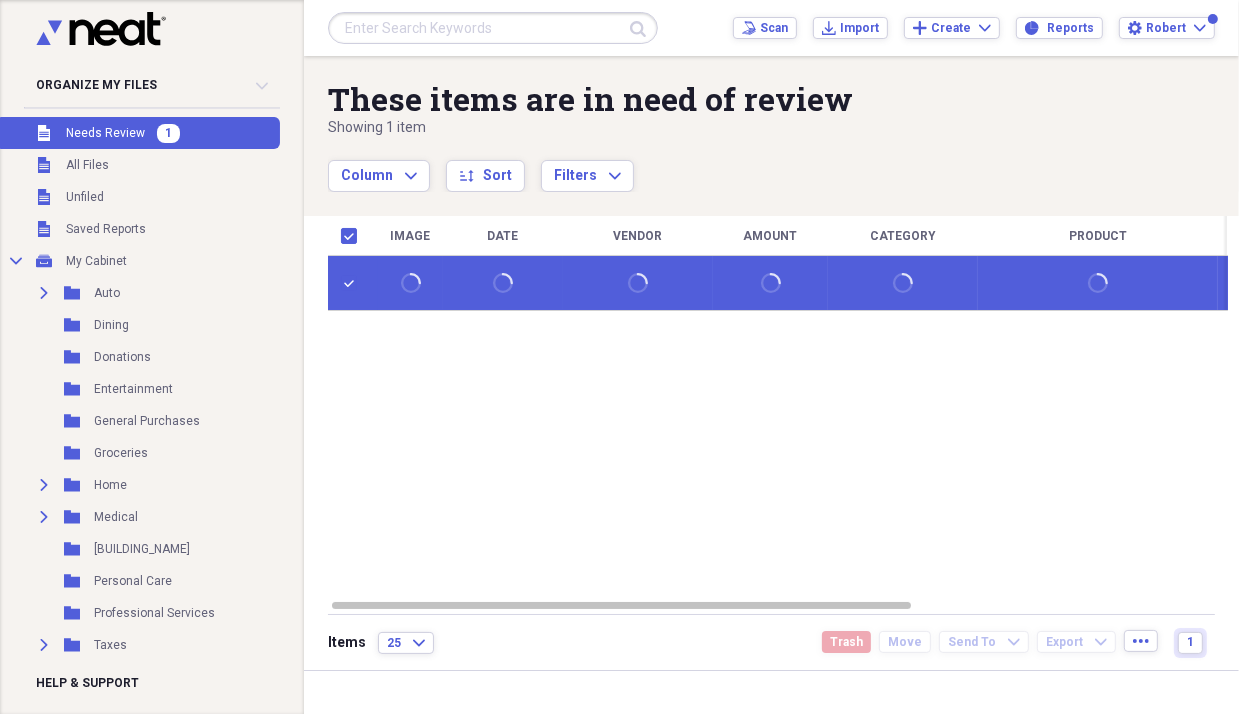 click at bounding box center [353, 283] 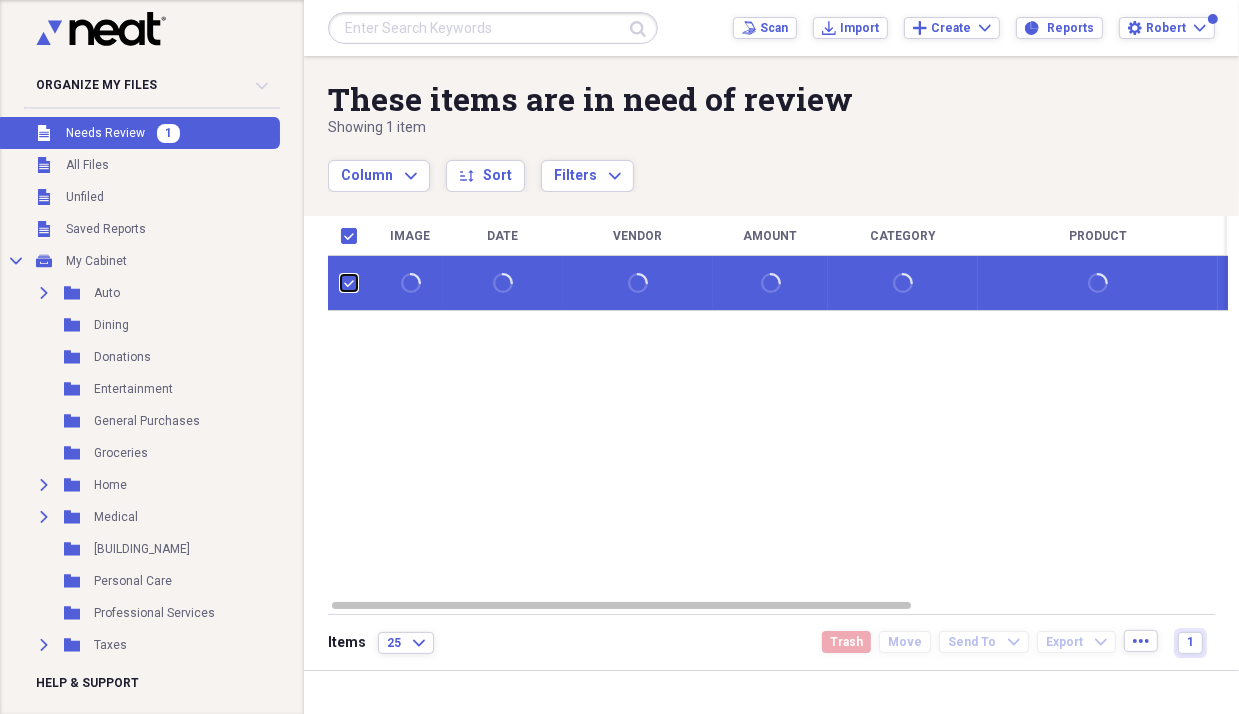 click at bounding box center [341, 283] 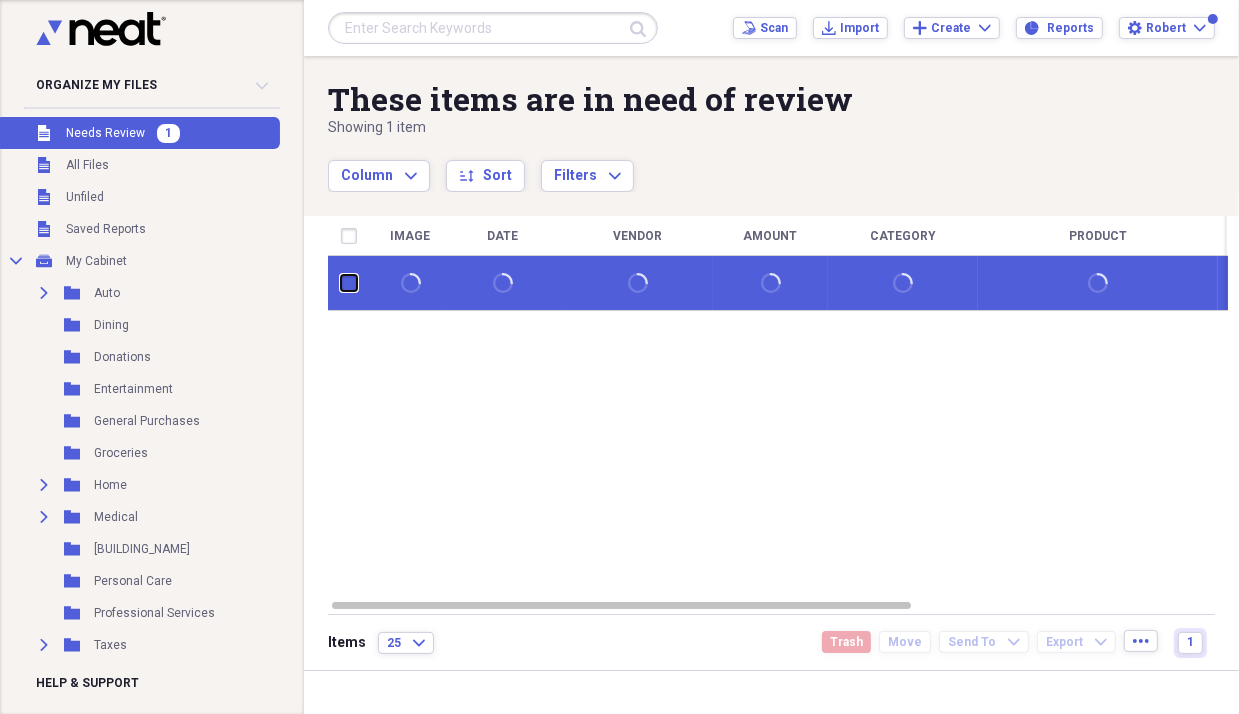 checkbox on "false" 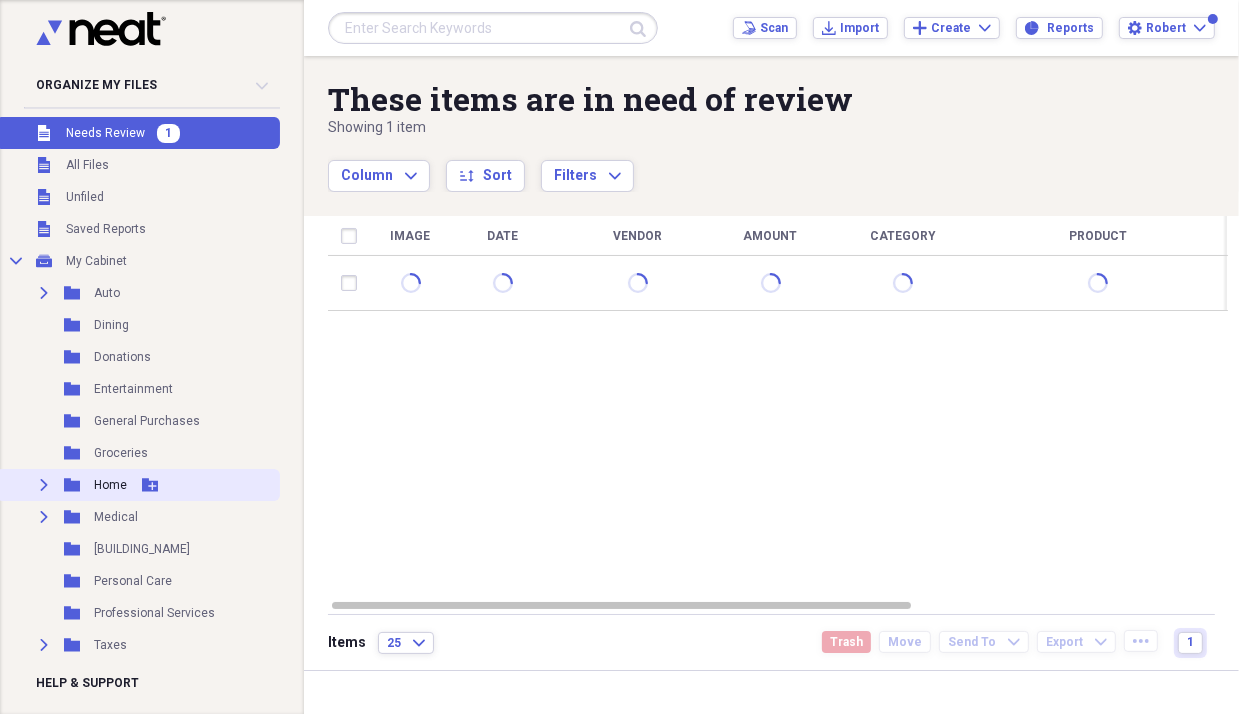 click on "Home" at bounding box center (110, 485) 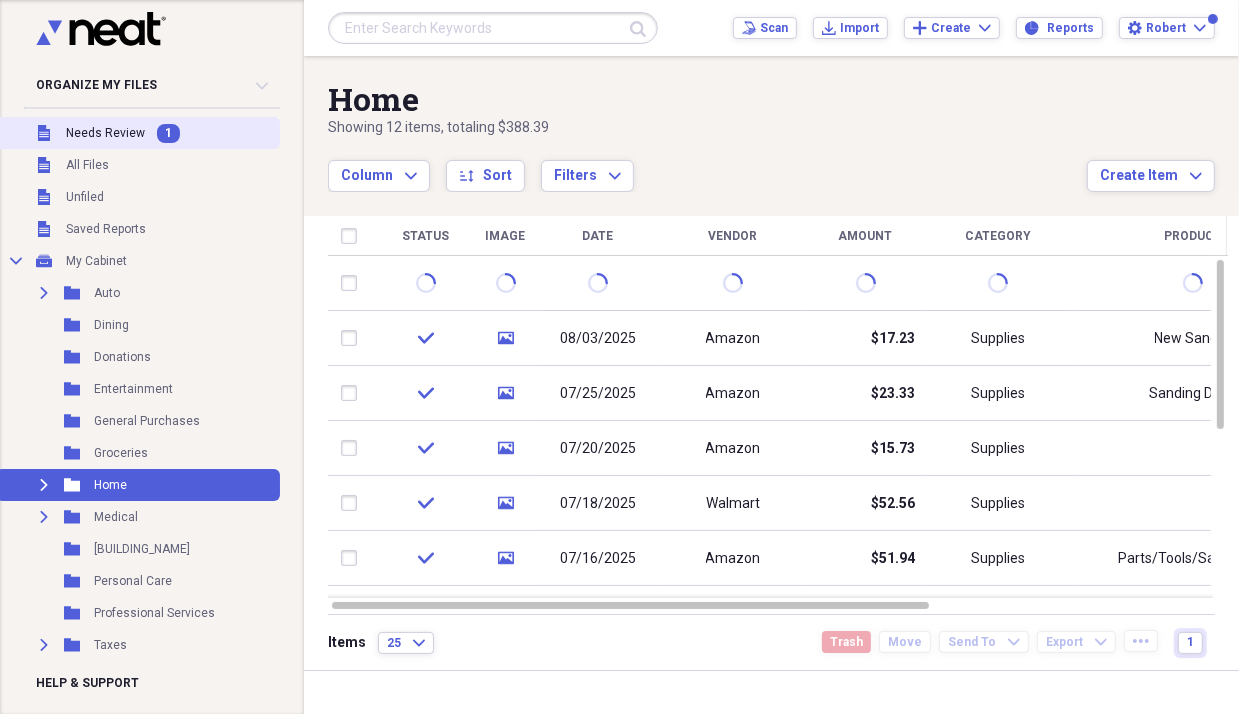 click on "Needs Review" at bounding box center (105, 133) 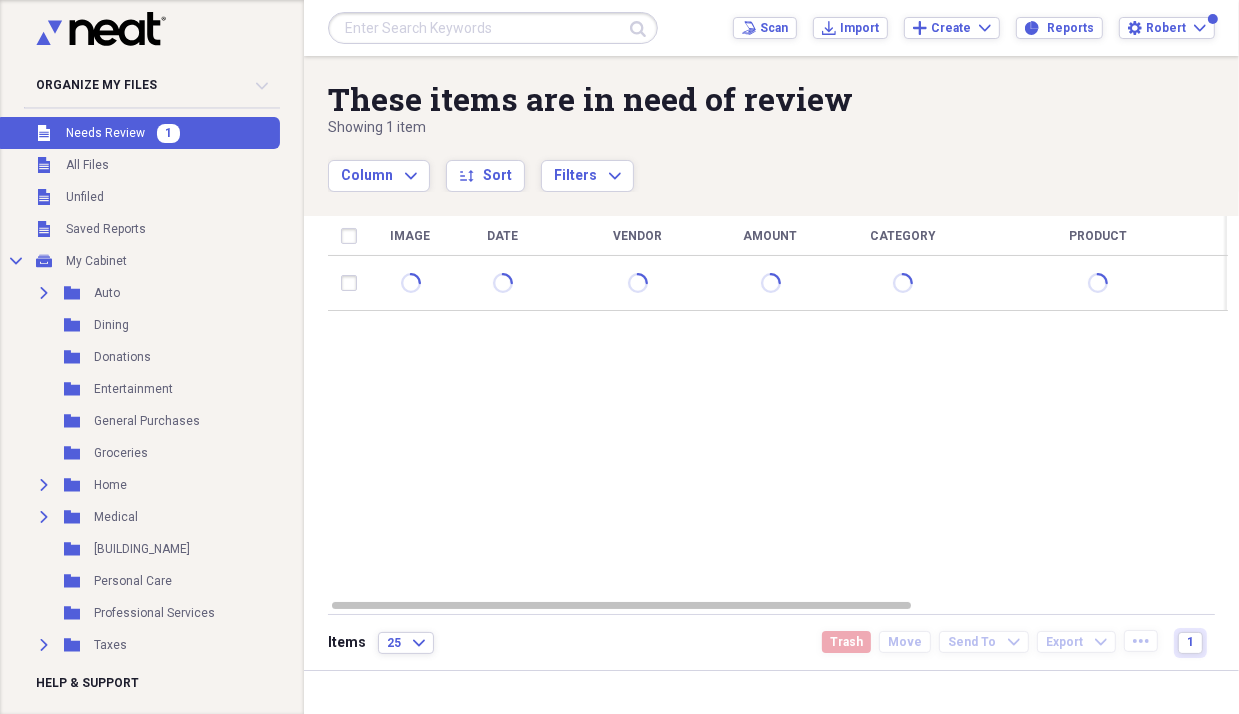 click on "Needs Review" at bounding box center [105, 133] 